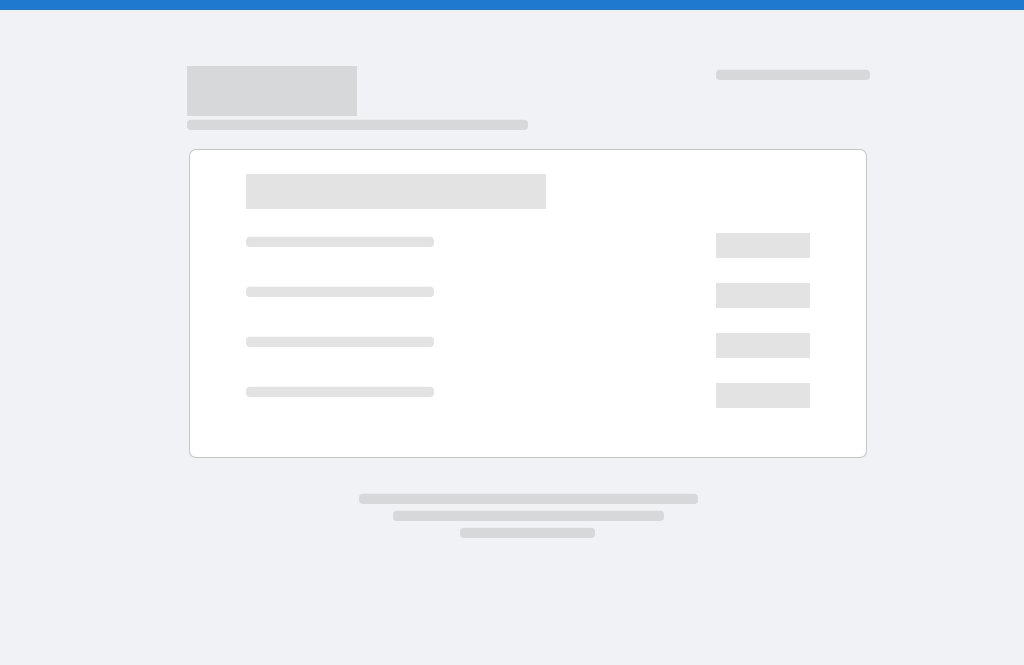 scroll, scrollTop: 0, scrollLeft: 0, axis: both 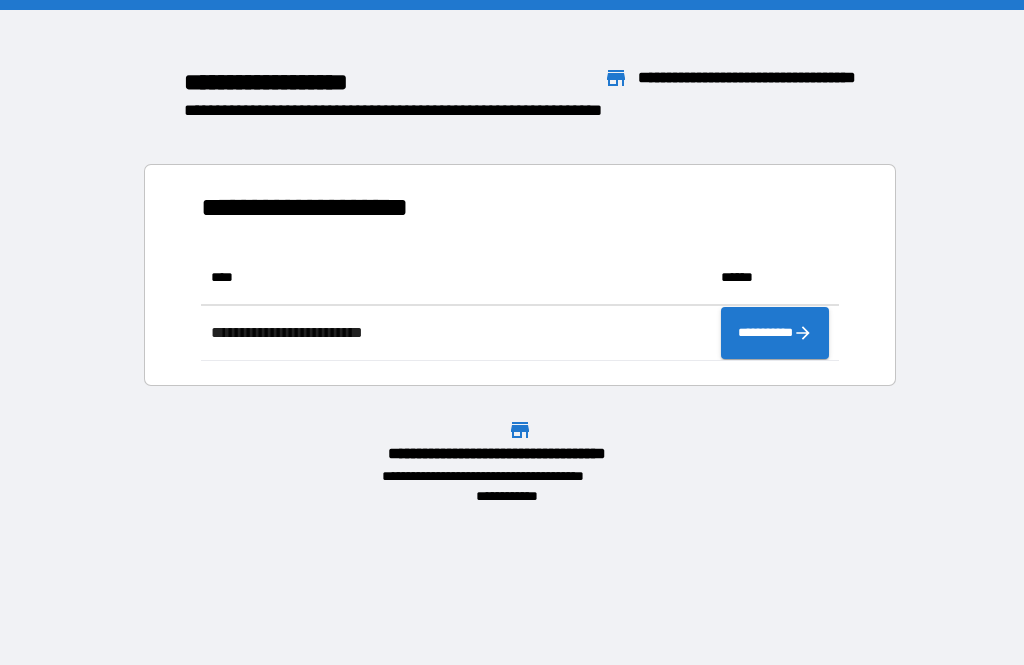click on "**********" at bounding box center (520, 275) 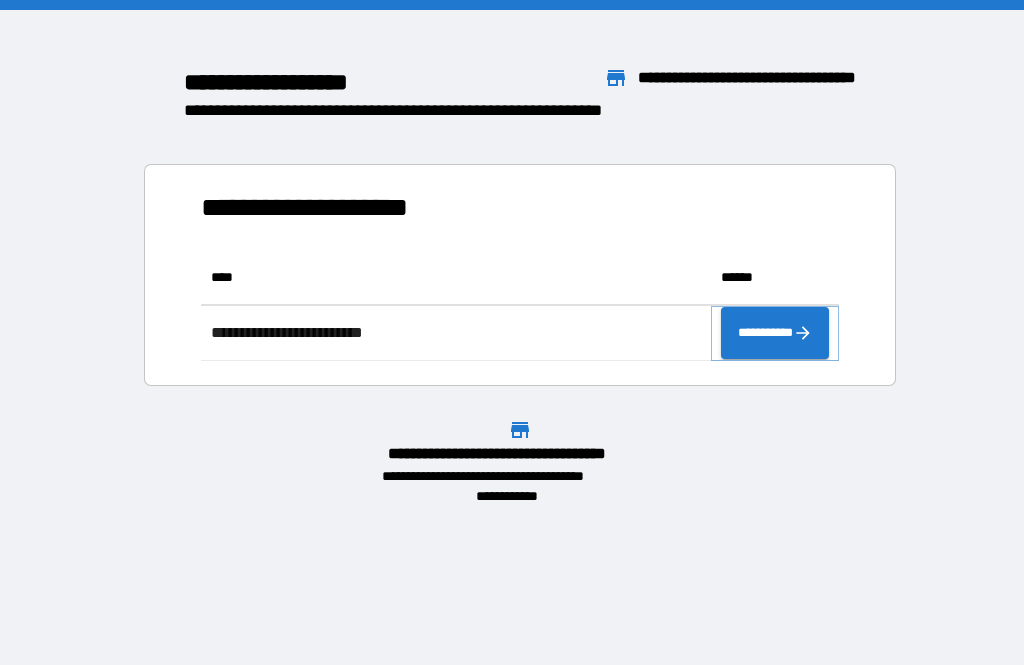 click on "**********" at bounding box center (775, 333) 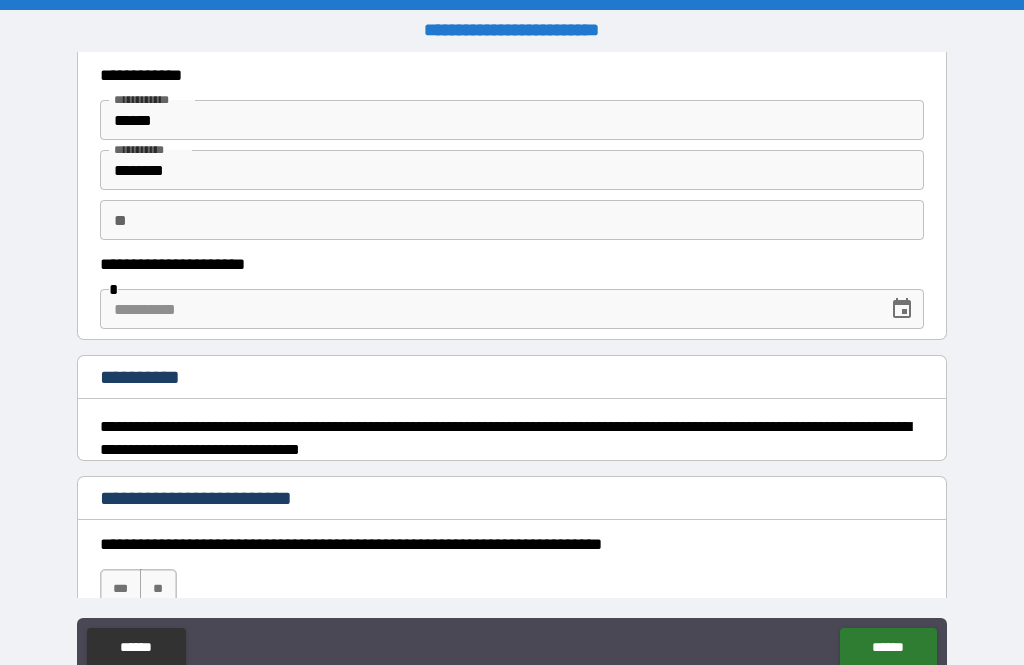 scroll, scrollTop: 45, scrollLeft: 0, axis: vertical 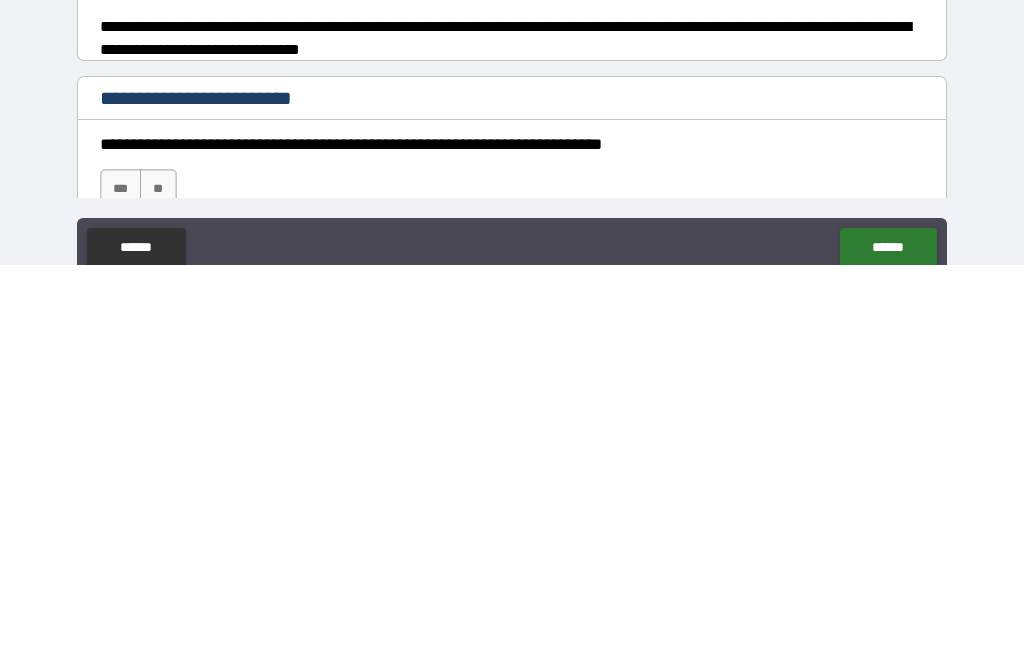 type on "**********" 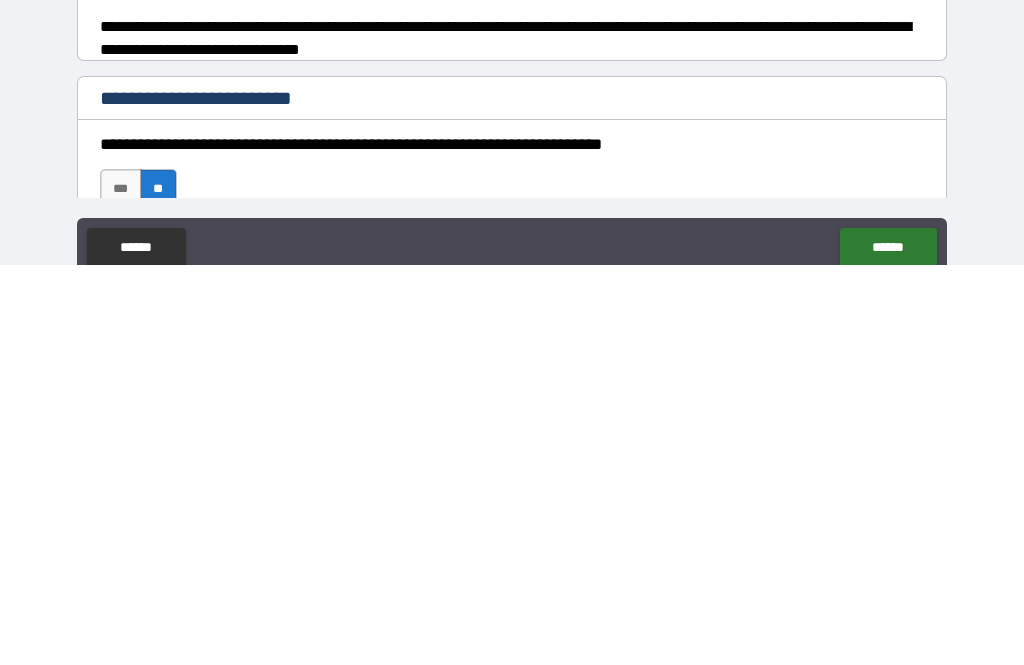 scroll, scrollTop: 64, scrollLeft: 0, axis: vertical 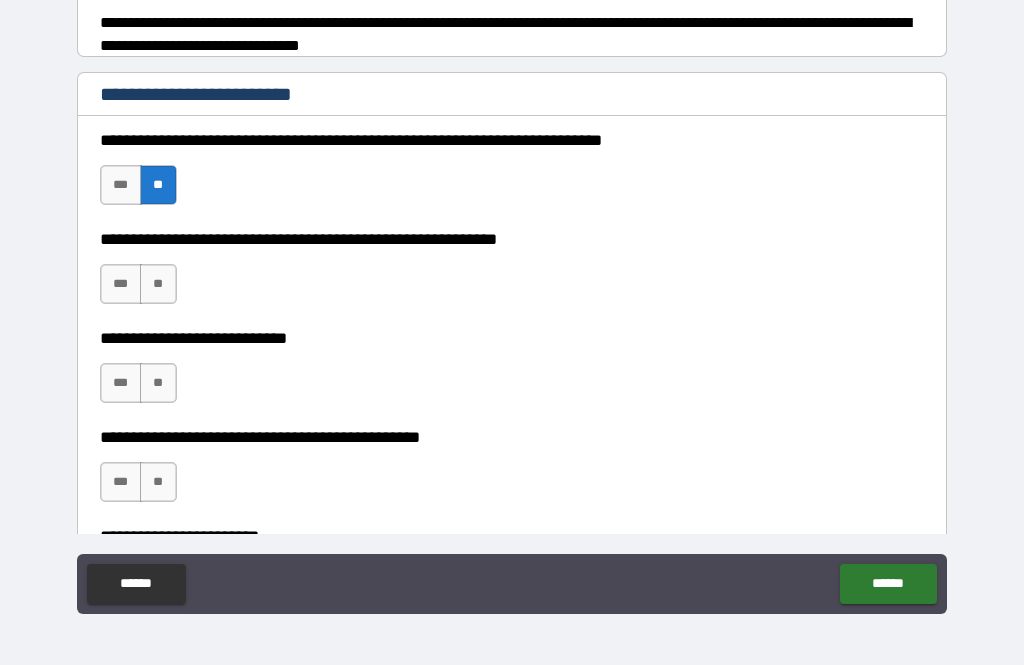 click on "**" at bounding box center (158, 284) 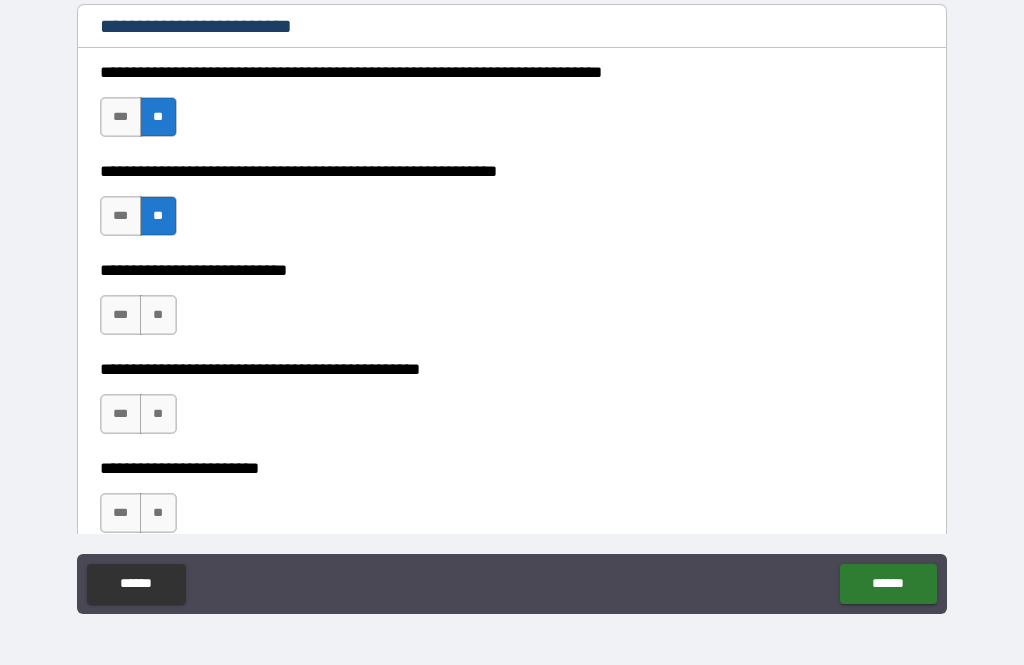 scroll, scrollTop: 457, scrollLeft: 0, axis: vertical 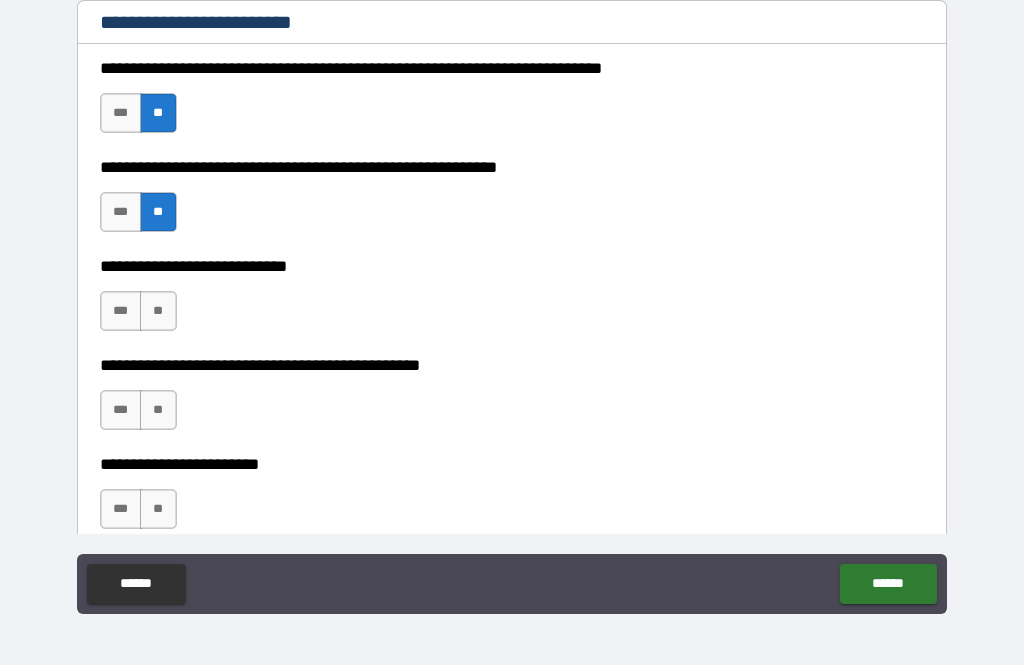 click on "**" at bounding box center [158, 311] 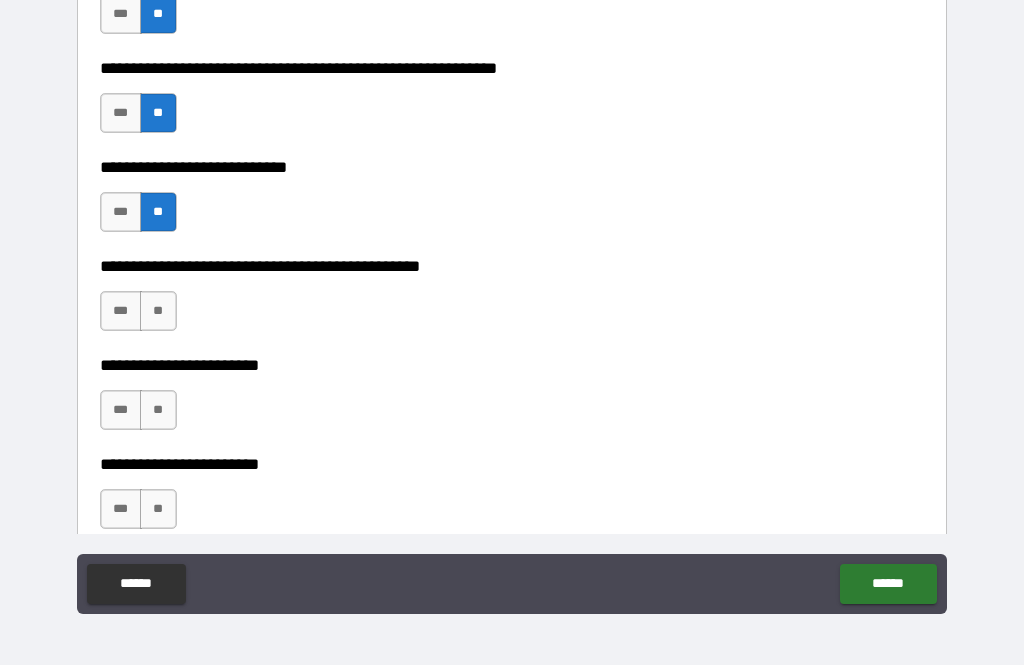 scroll, scrollTop: 556, scrollLeft: 0, axis: vertical 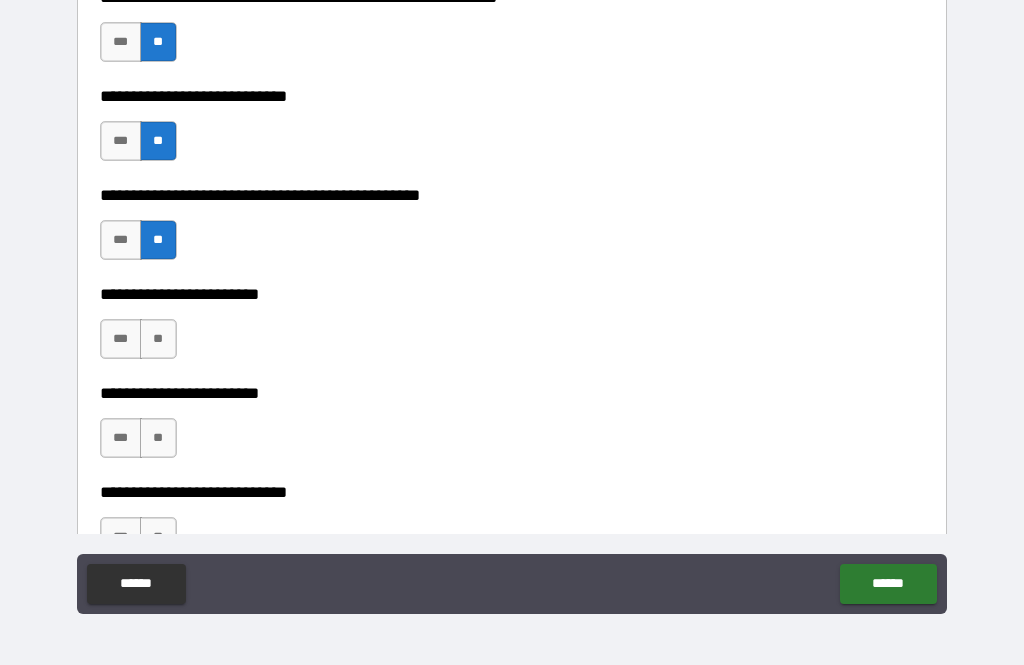 click on "**" at bounding box center [158, 339] 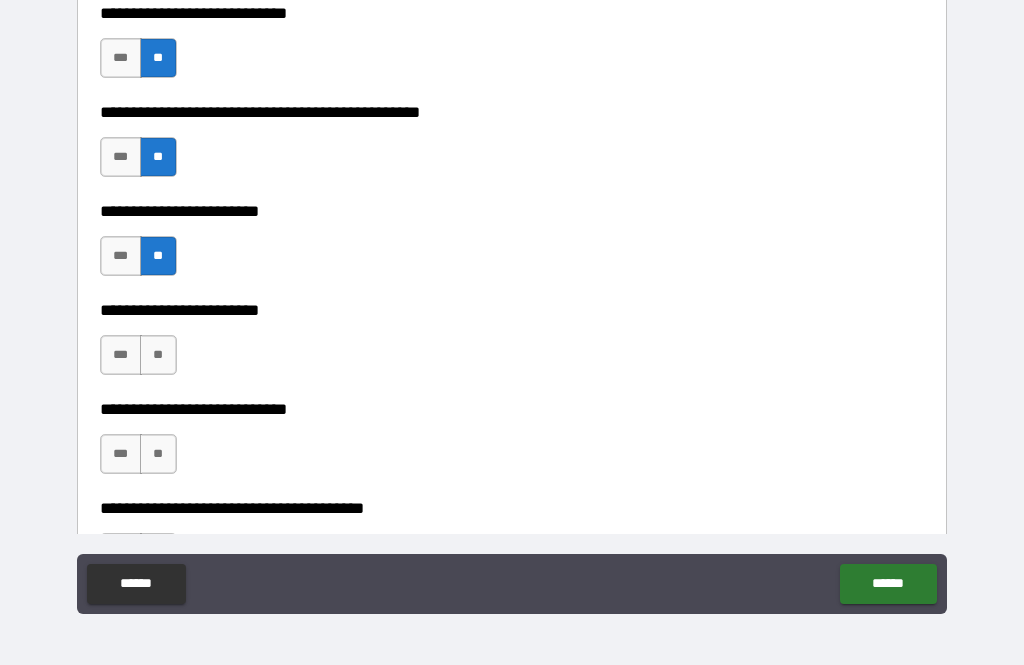 scroll, scrollTop: 712, scrollLeft: 0, axis: vertical 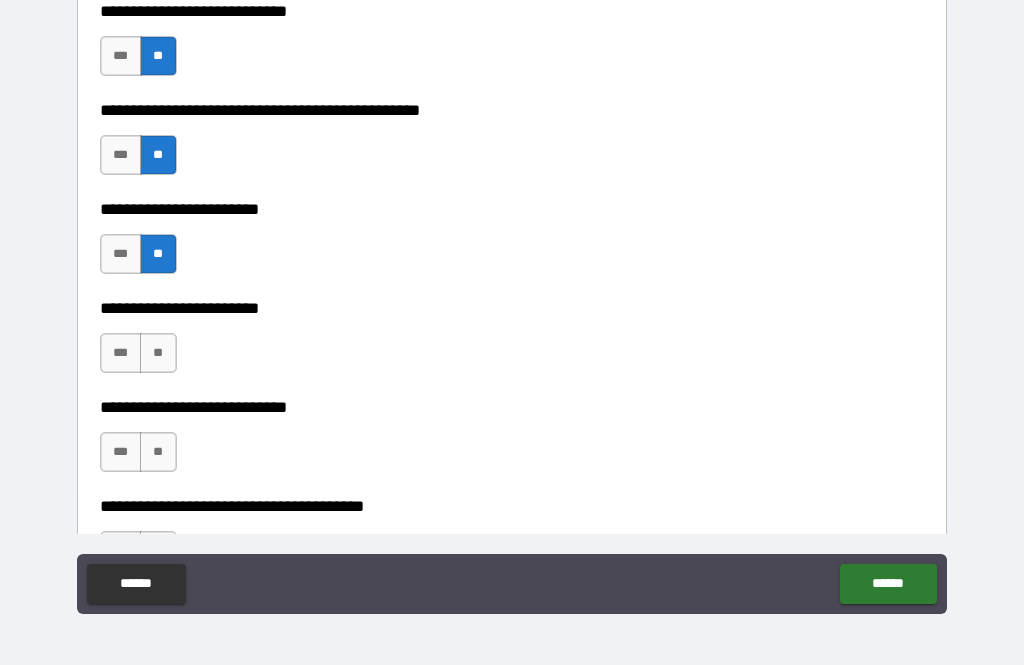 click on "**" at bounding box center (158, 353) 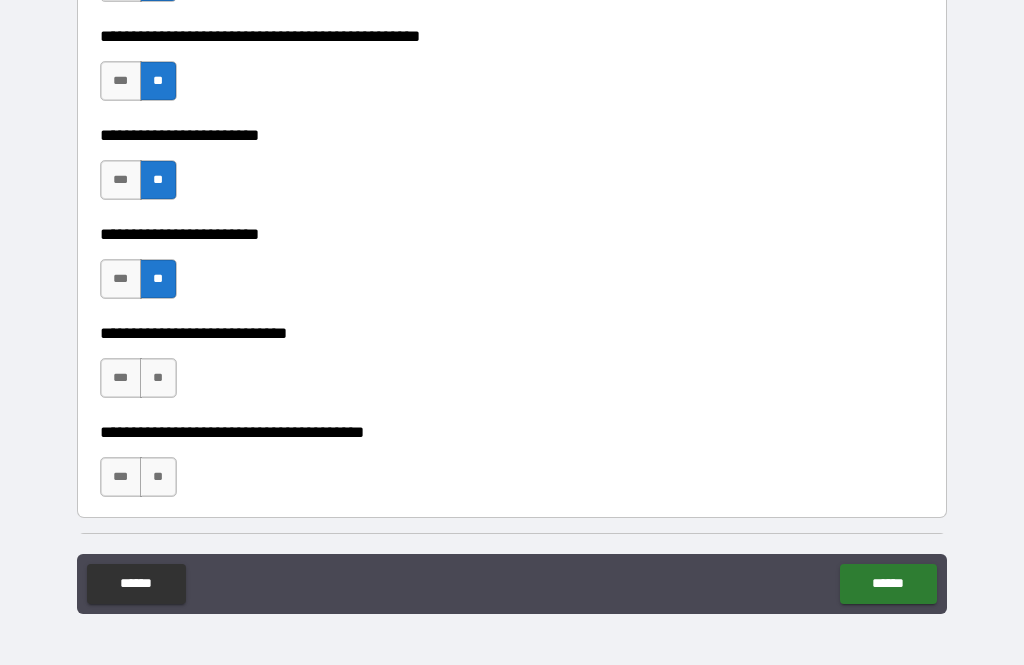 scroll, scrollTop: 786, scrollLeft: 0, axis: vertical 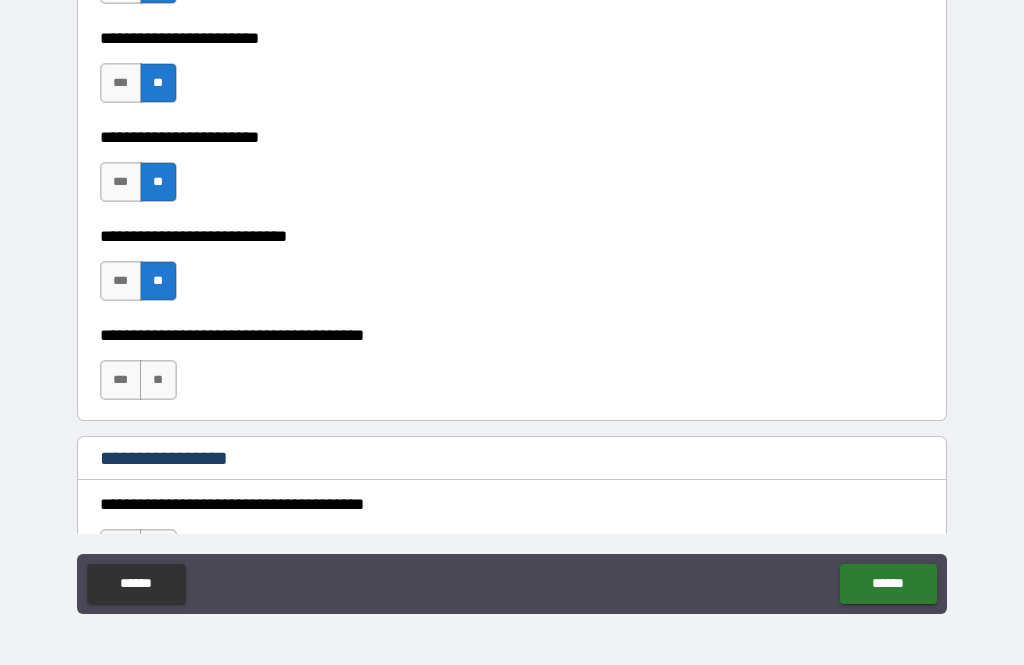 click on "***" at bounding box center (121, 380) 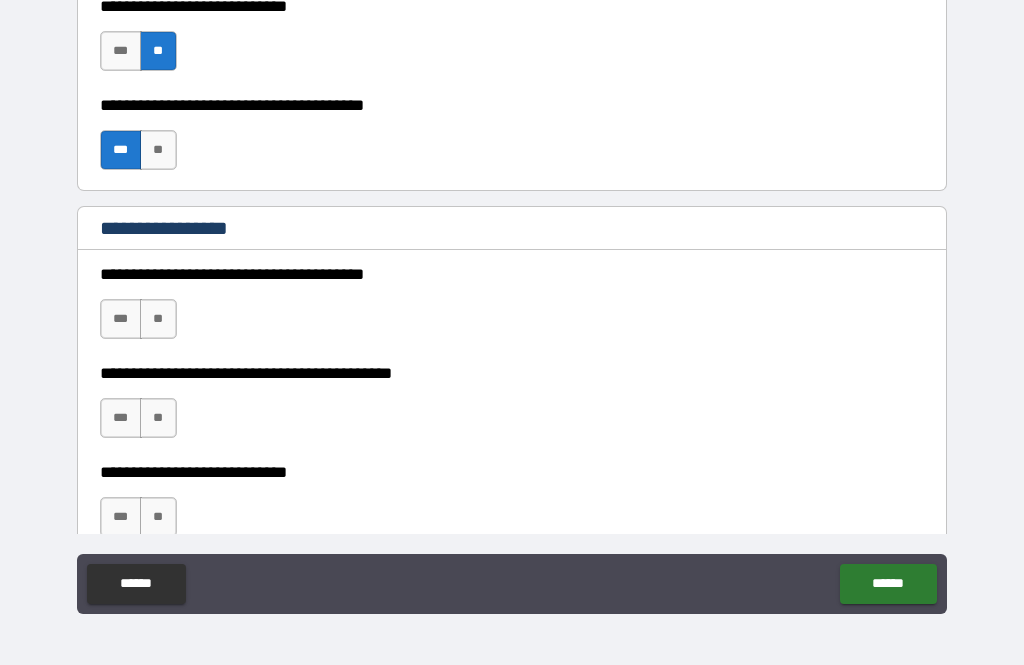 scroll, scrollTop: 1125, scrollLeft: 0, axis: vertical 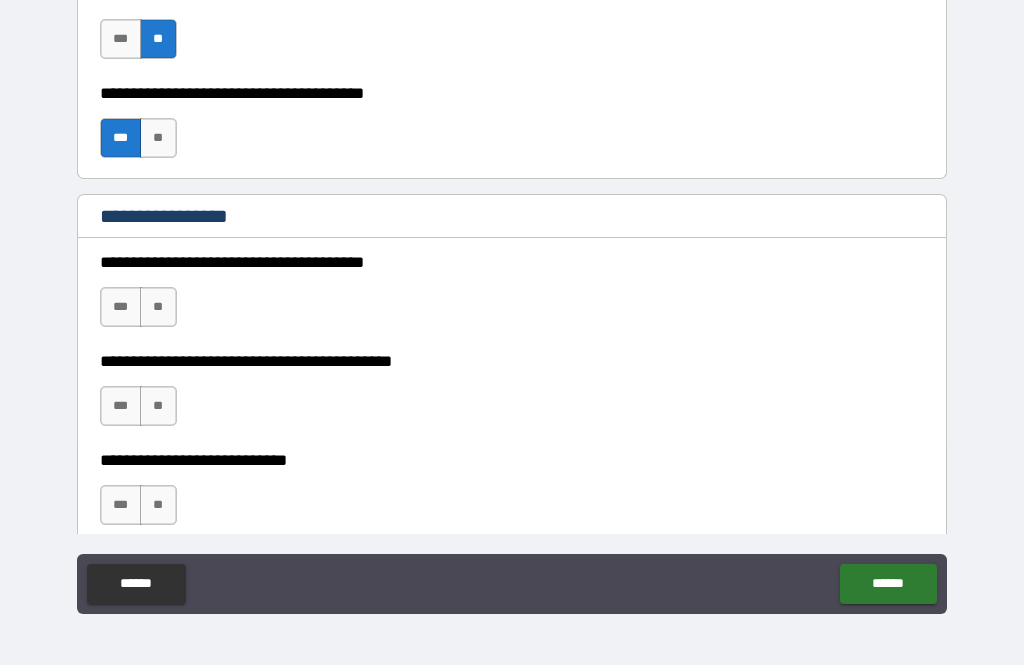 click on "***" at bounding box center [121, 307] 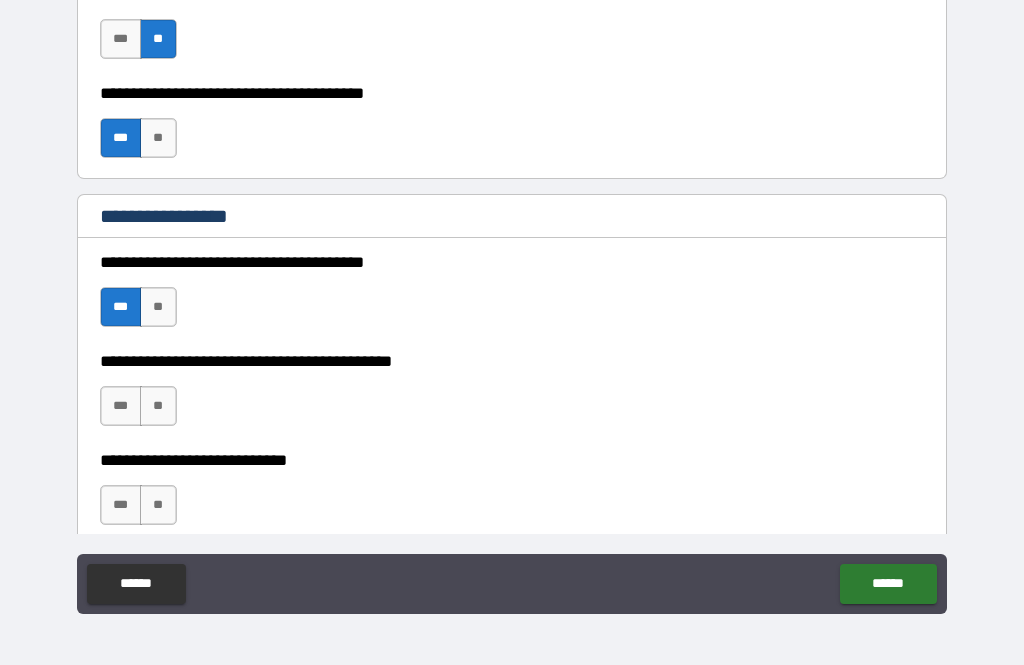 scroll, scrollTop: 1162, scrollLeft: 0, axis: vertical 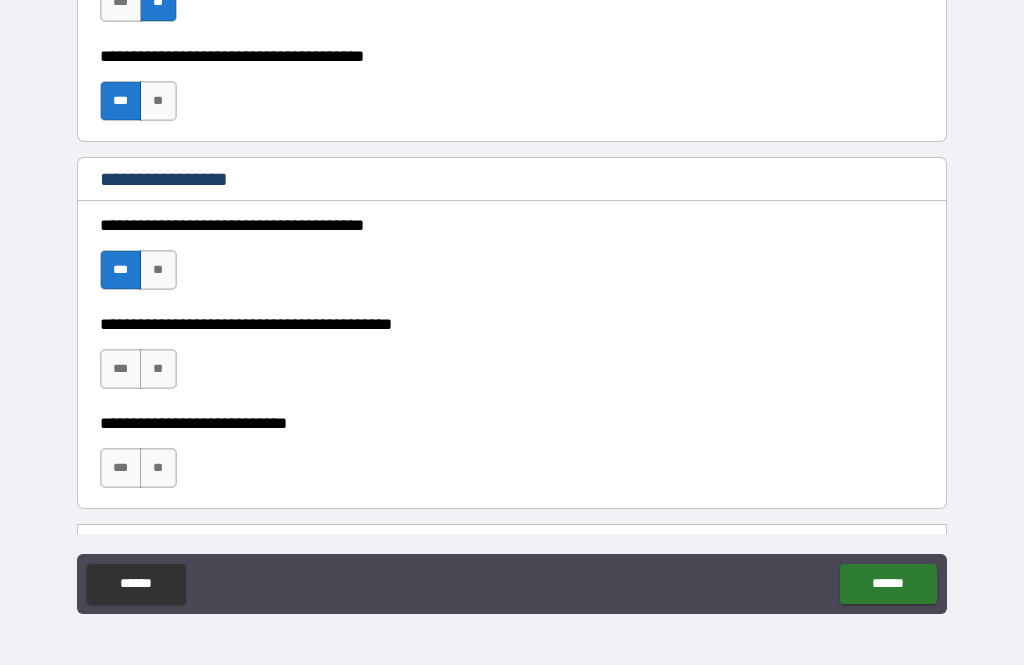 click on "**" at bounding box center (158, 369) 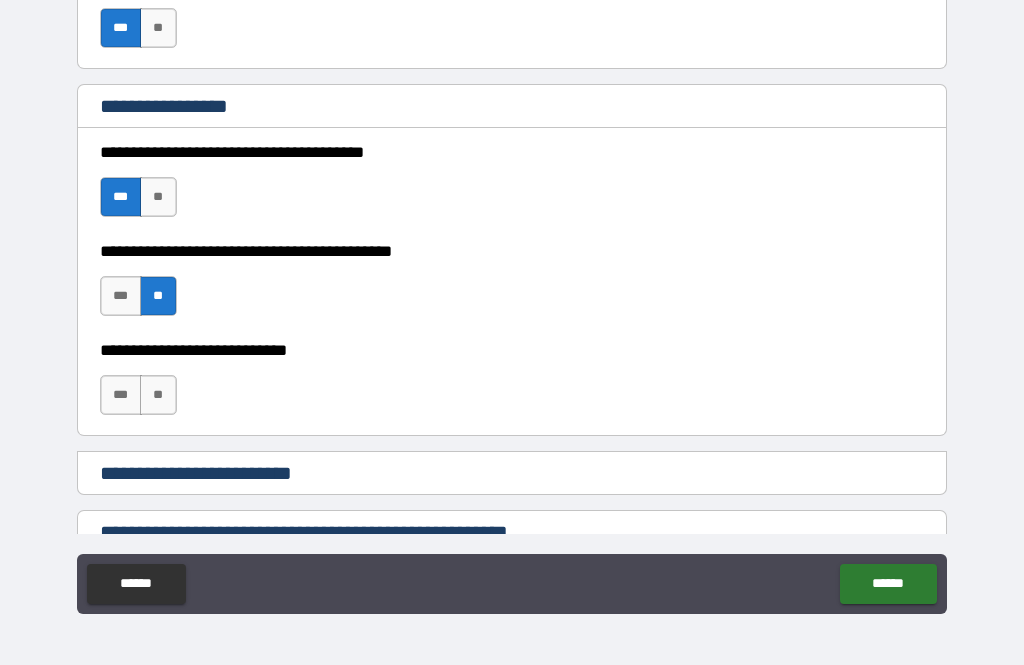 scroll, scrollTop: 1237, scrollLeft: 0, axis: vertical 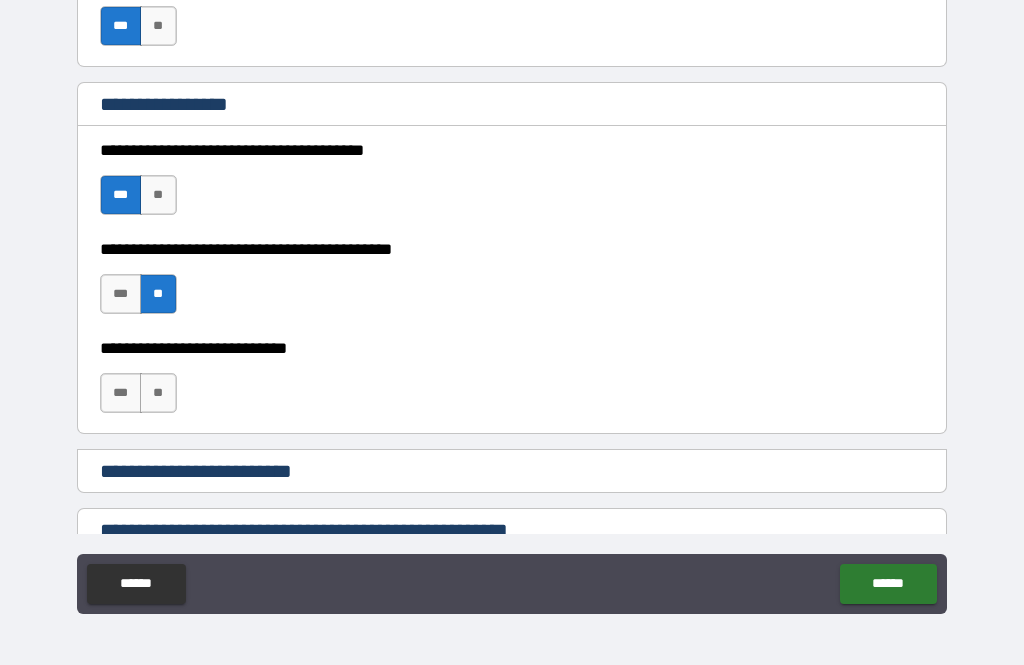click on "**" at bounding box center (158, 393) 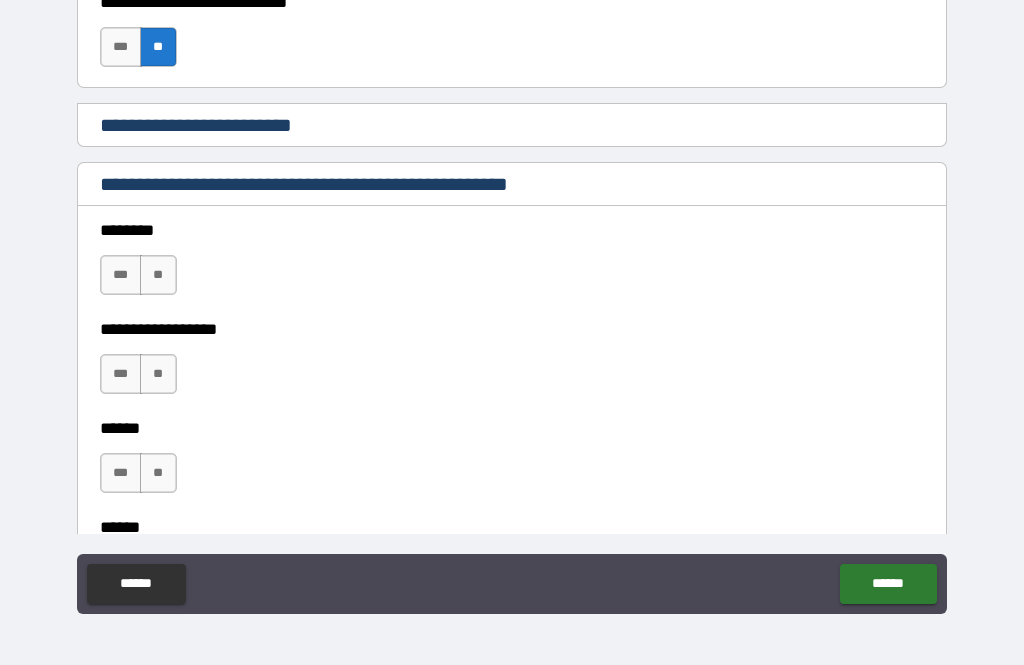 scroll, scrollTop: 1589, scrollLeft: 0, axis: vertical 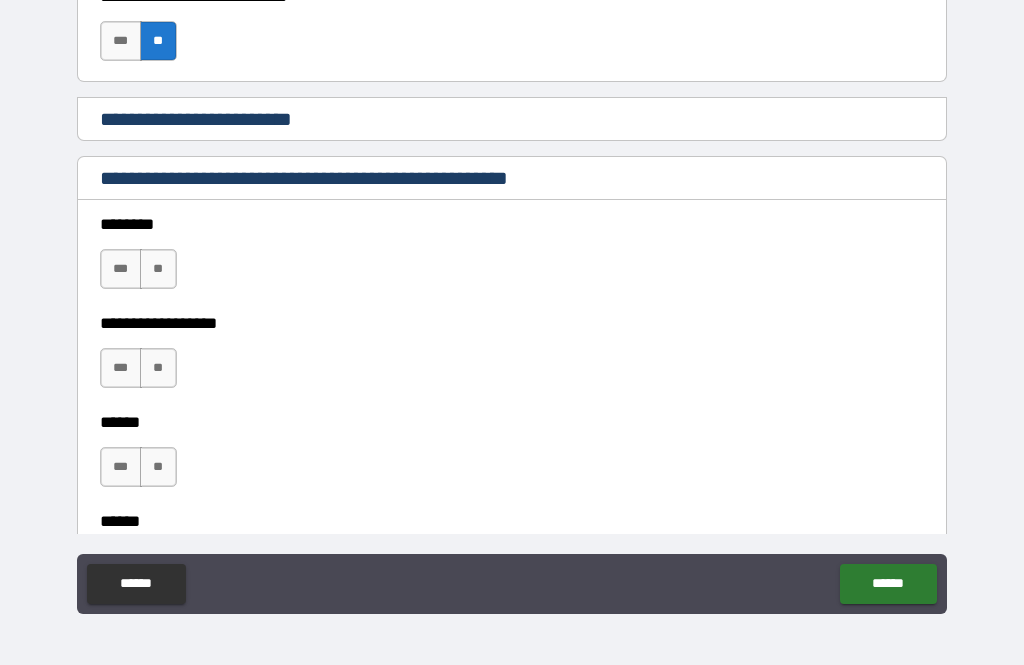 click on "**" at bounding box center [158, 269] 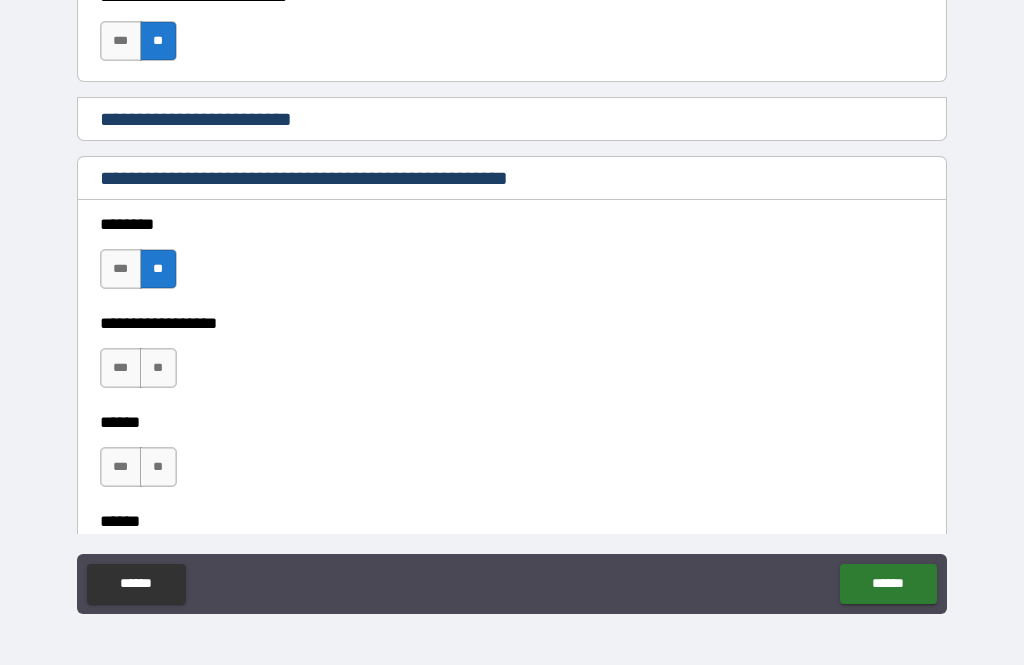 click on "**" at bounding box center (158, 368) 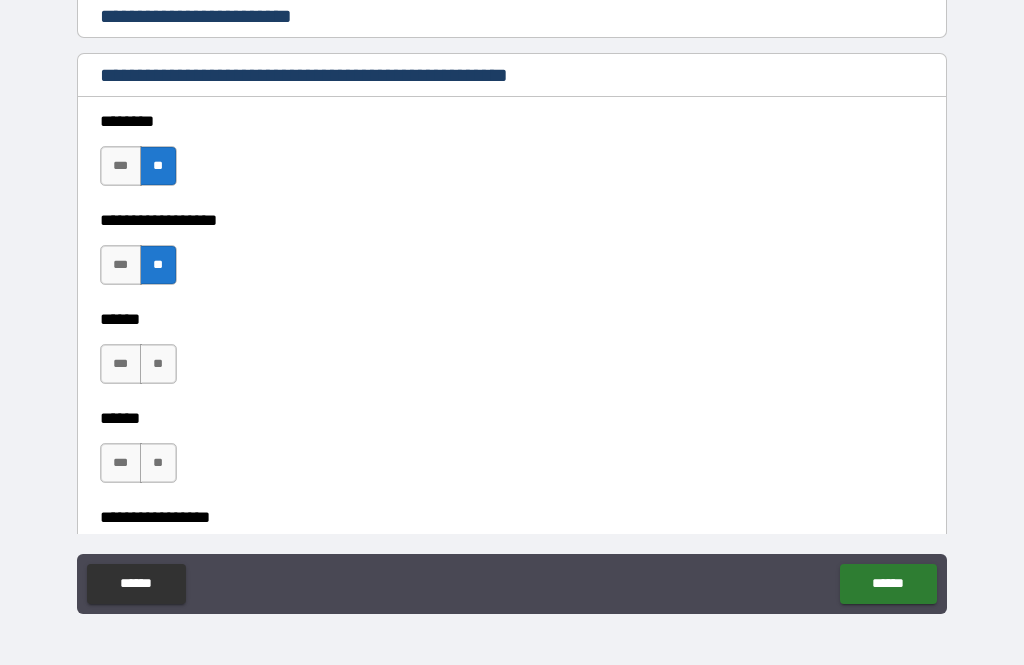 scroll, scrollTop: 1690, scrollLeft: 0, axis: vertical 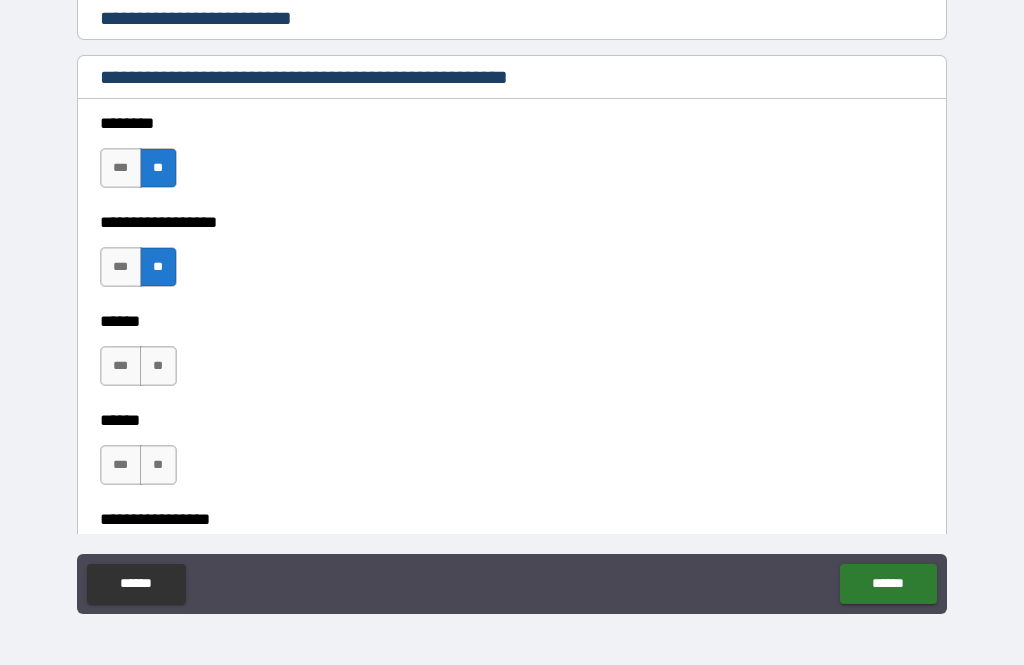 click on "**" at bounding box center [158, 366] 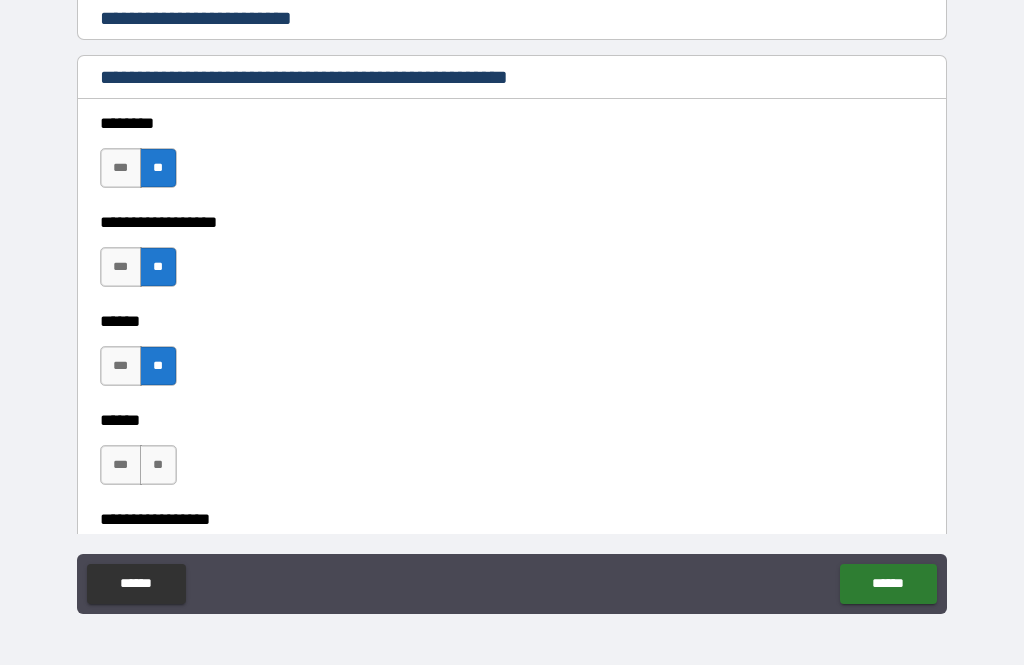 click on "**" at bounding box center [158, 465] 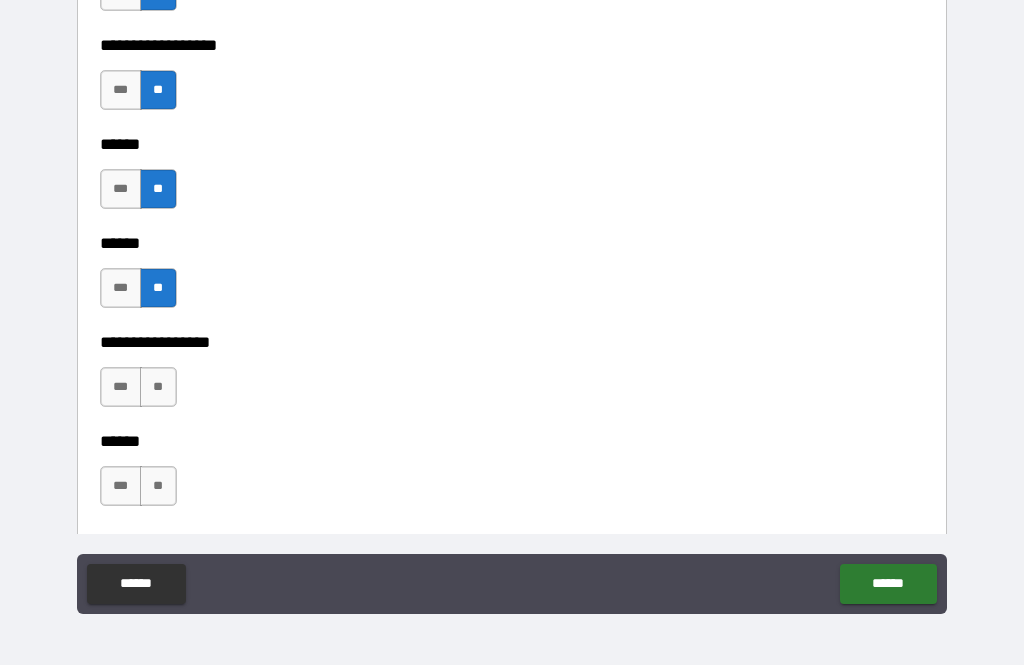 scroll, scrollTop: 1882, scrollLeft: 0, axis: vertical 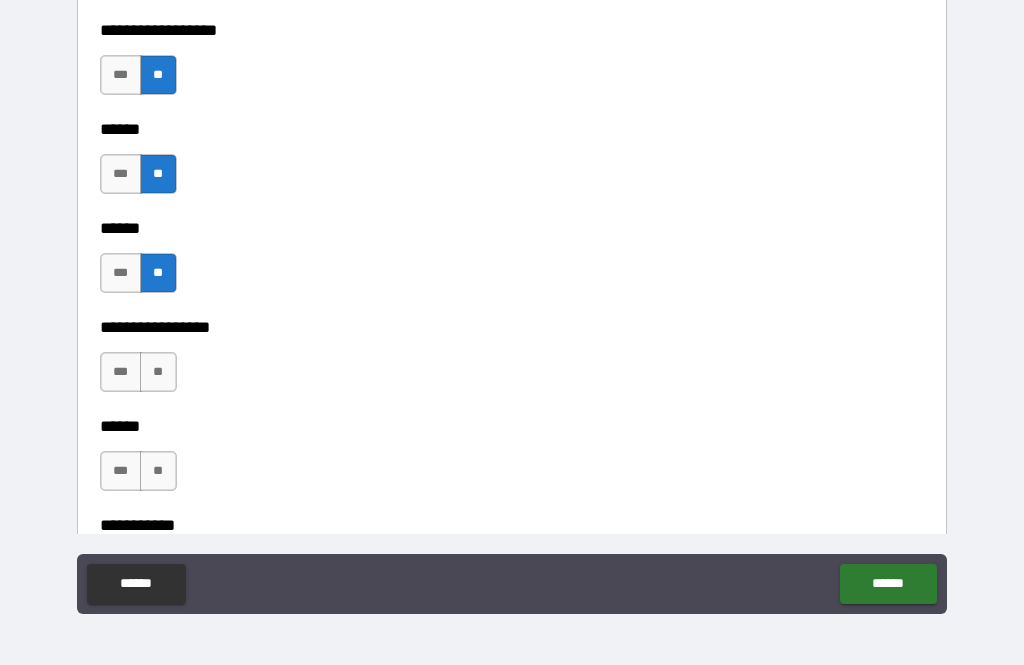 click on "**" at bounding box center [158, 372] 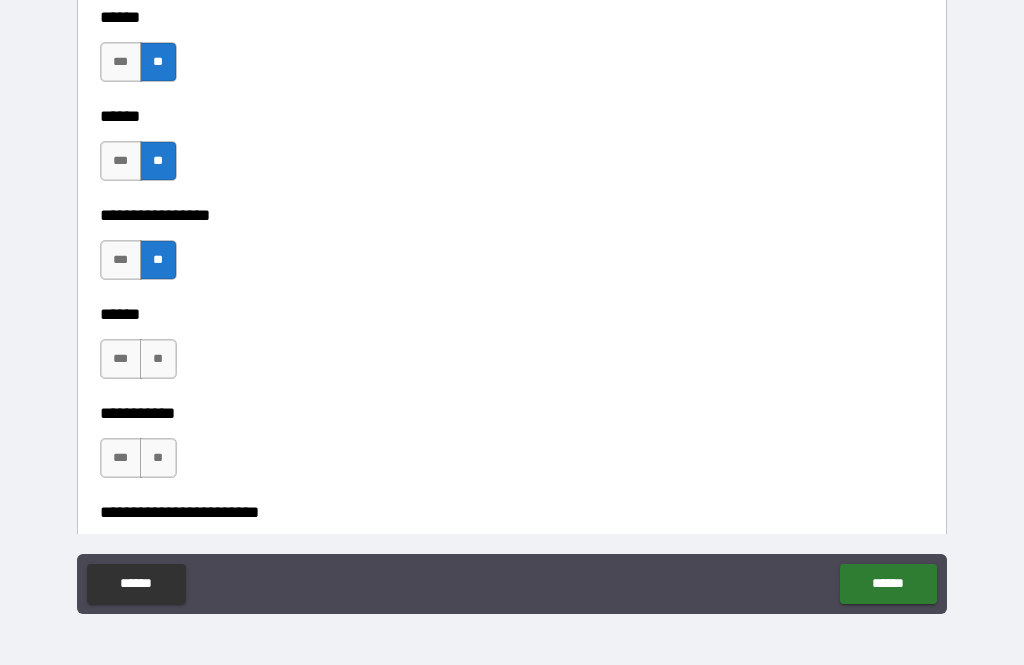 scroll, scrollTop: 1992, scrollLeft: 0, axis: vertical 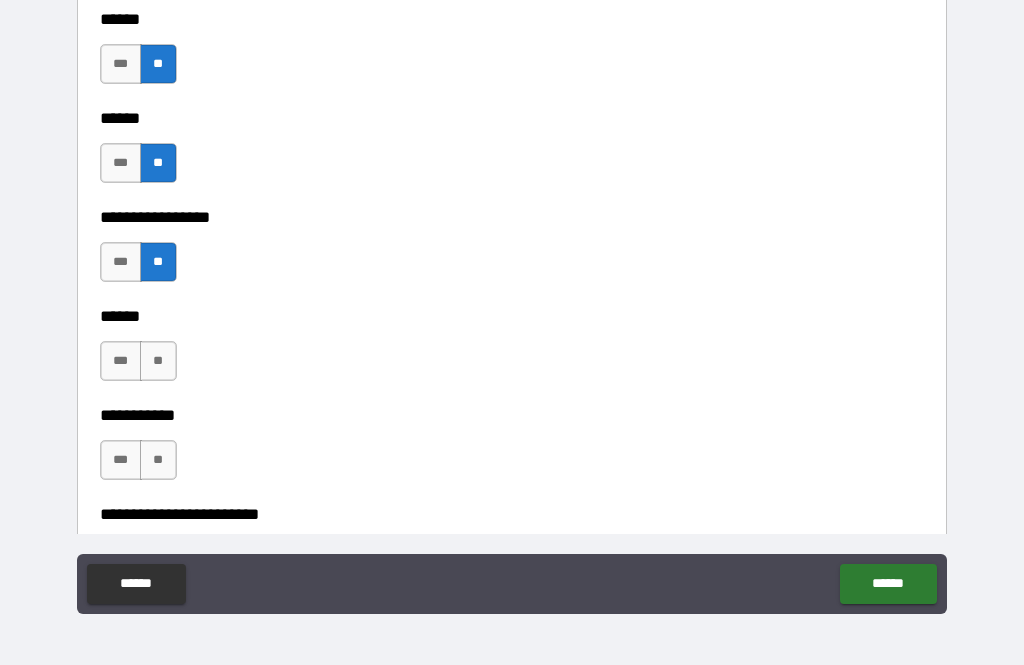 click on "**" at bounding box center [158, 361] 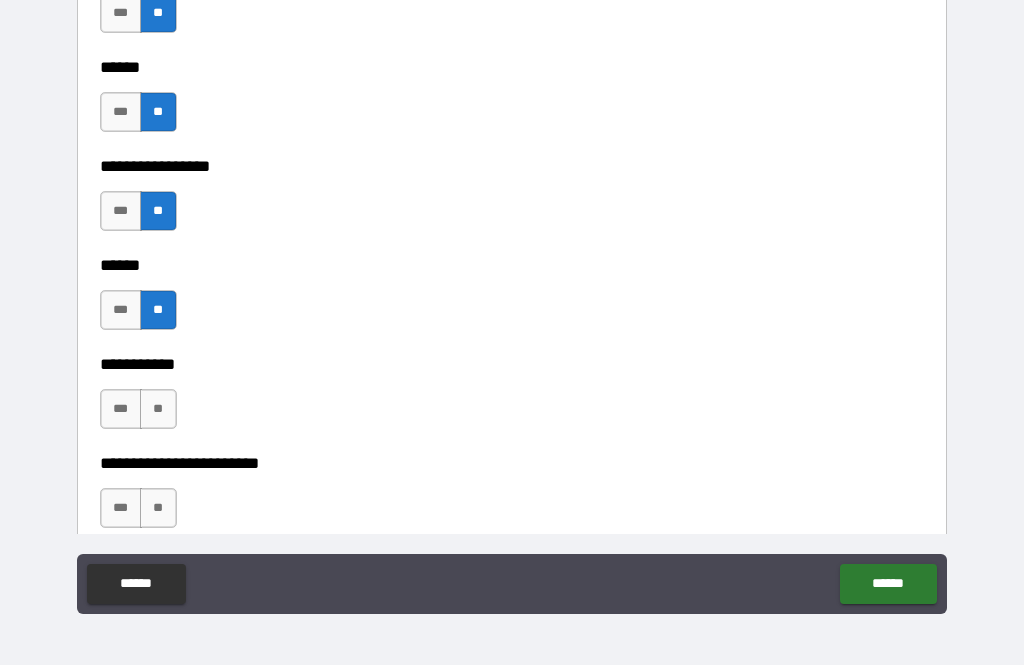 scroll, scrollTop: 2084, scrollLeft: 0, axis: vertical 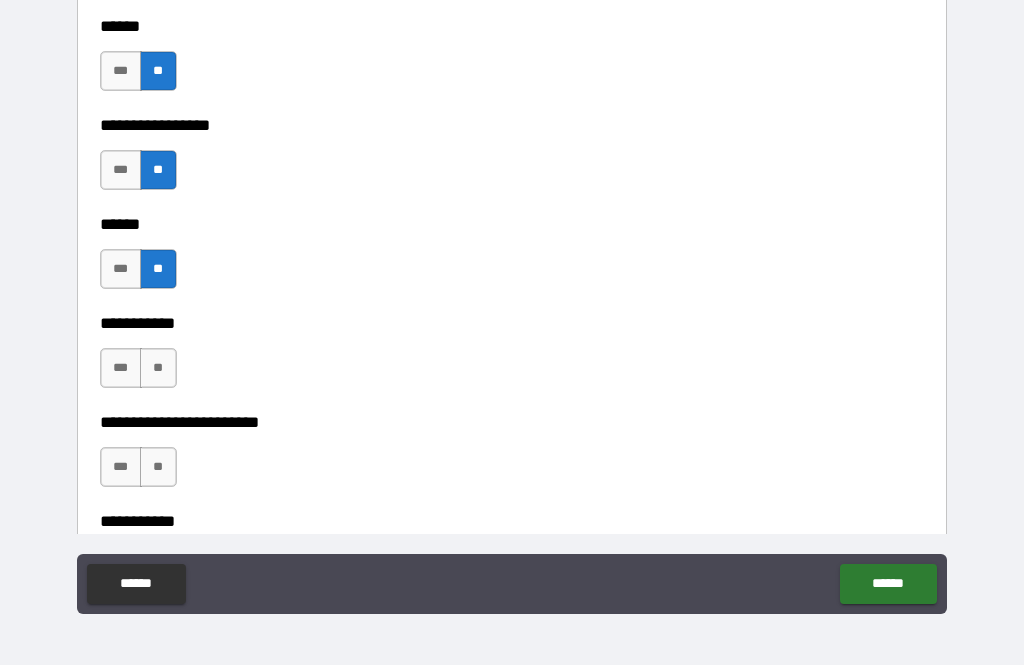 click on "**" at bounding box center [158, 368] 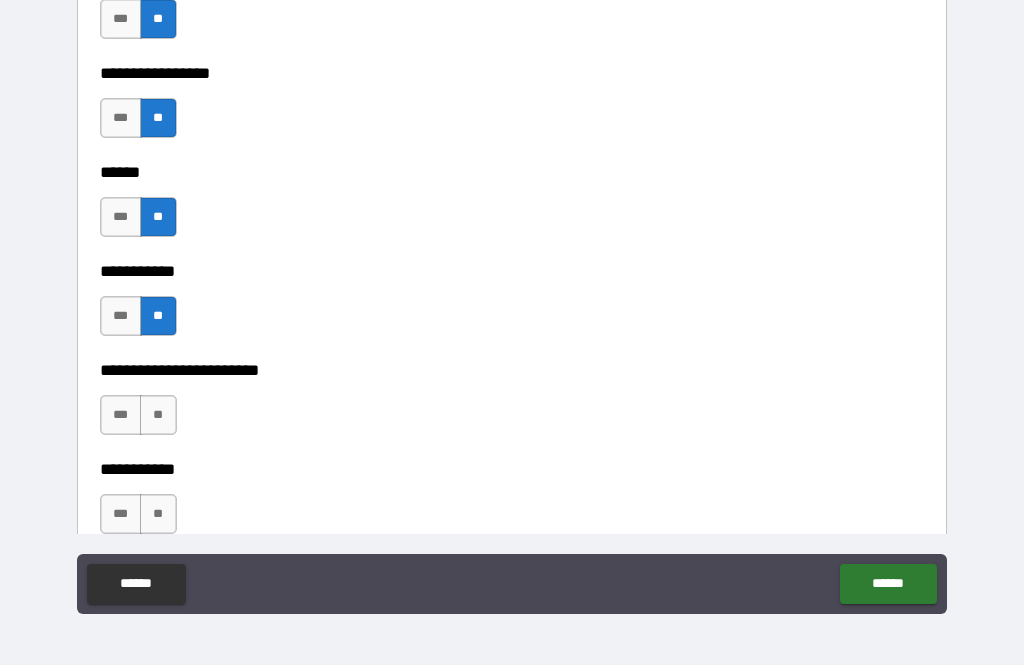scroll, scrollTop: 2137, scrollLeft: 0, axis: vertical 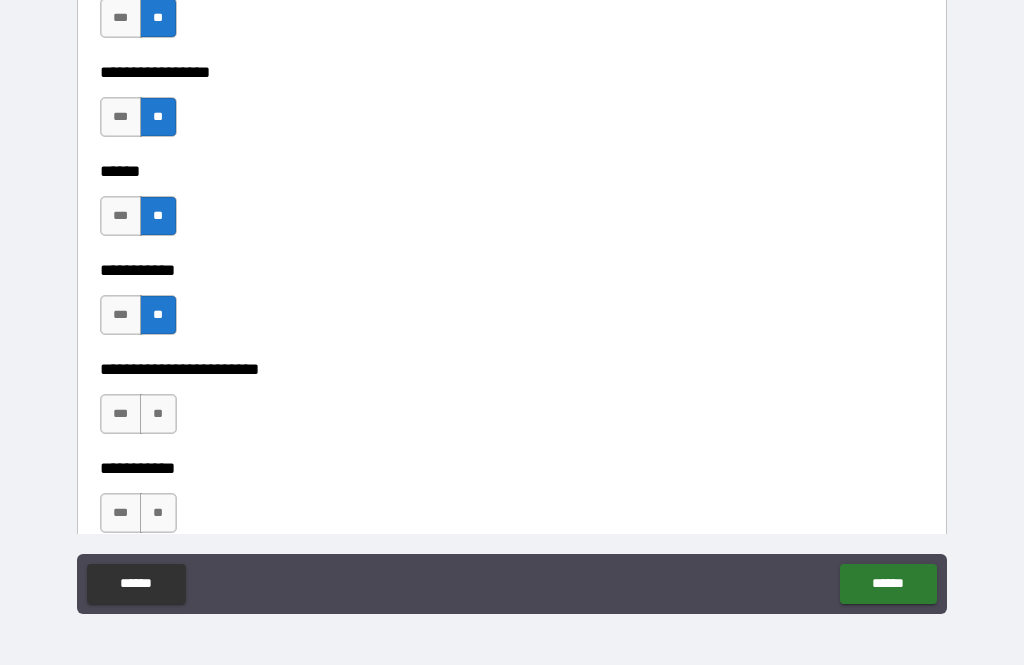 click on "**" at bounding box center [158, 414] 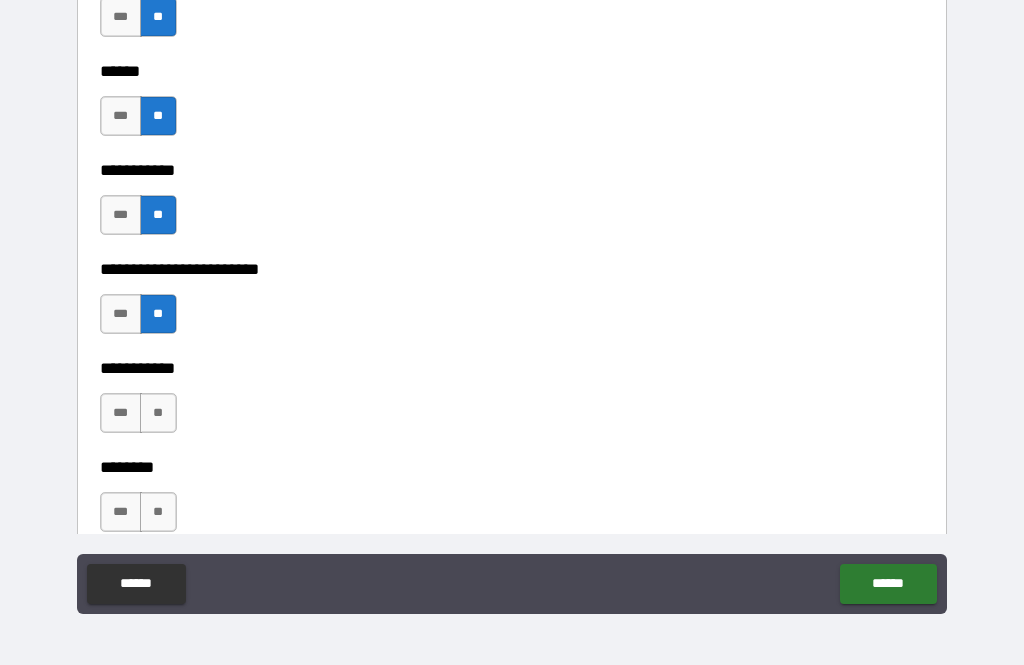 scroll, scrollTop: 2236, scrollLeft: 0, axis: vertical 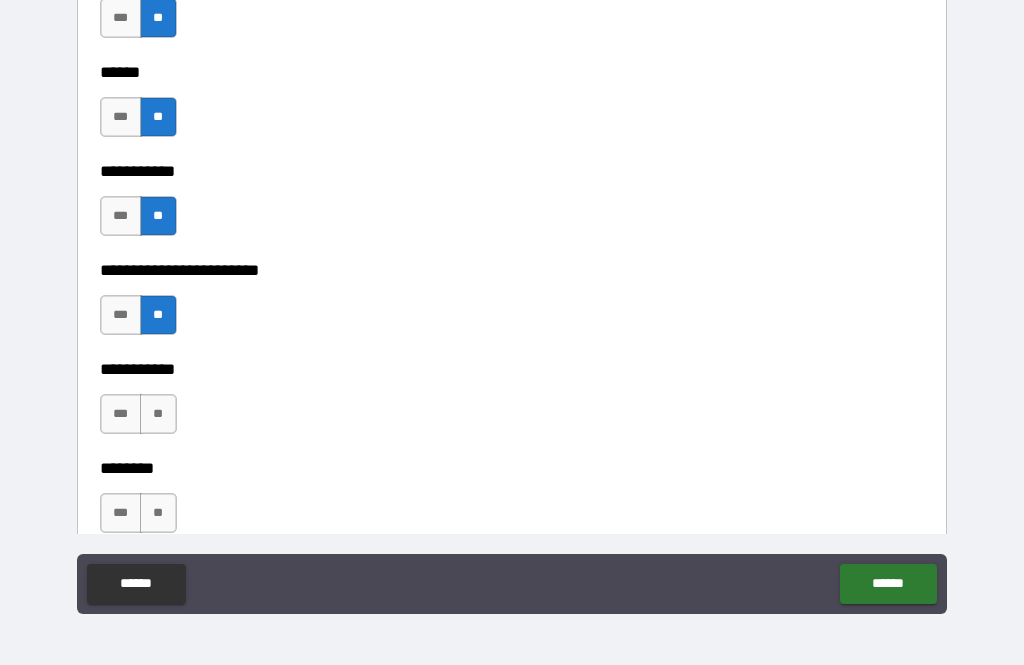 click on "**" at bounding box center [158, 414] 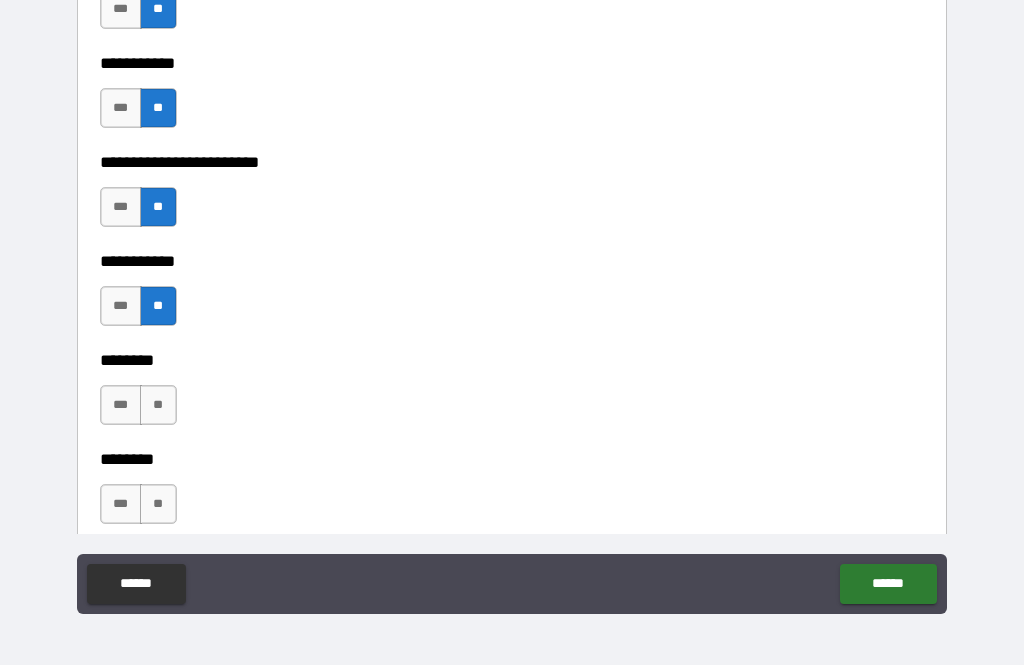 click on "**" at bounding box center [158, 405] 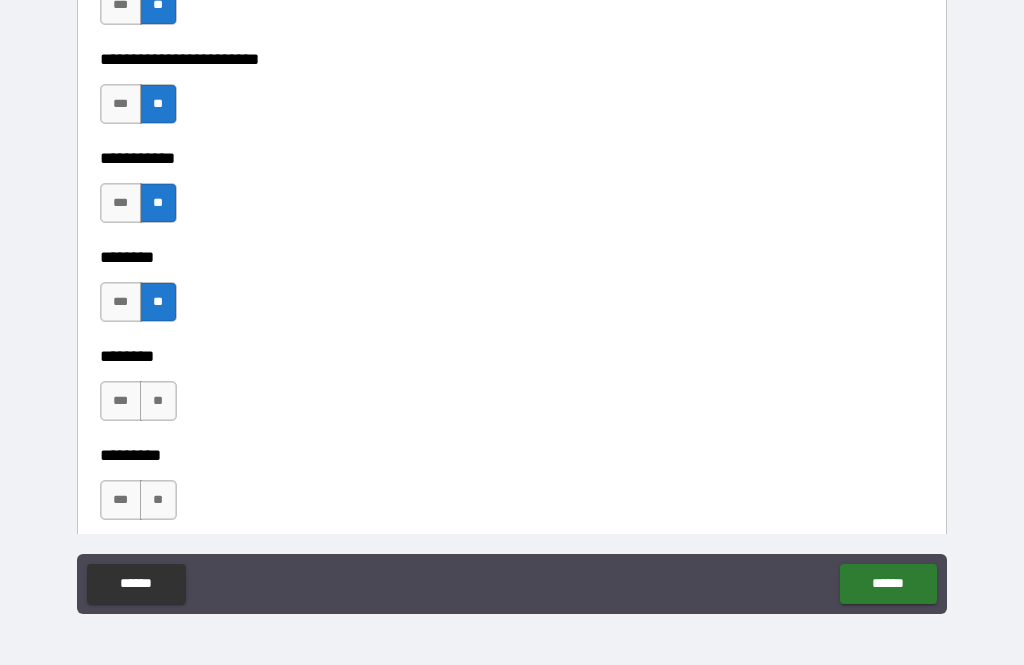 click on "**" at bounding box center (158, 401) 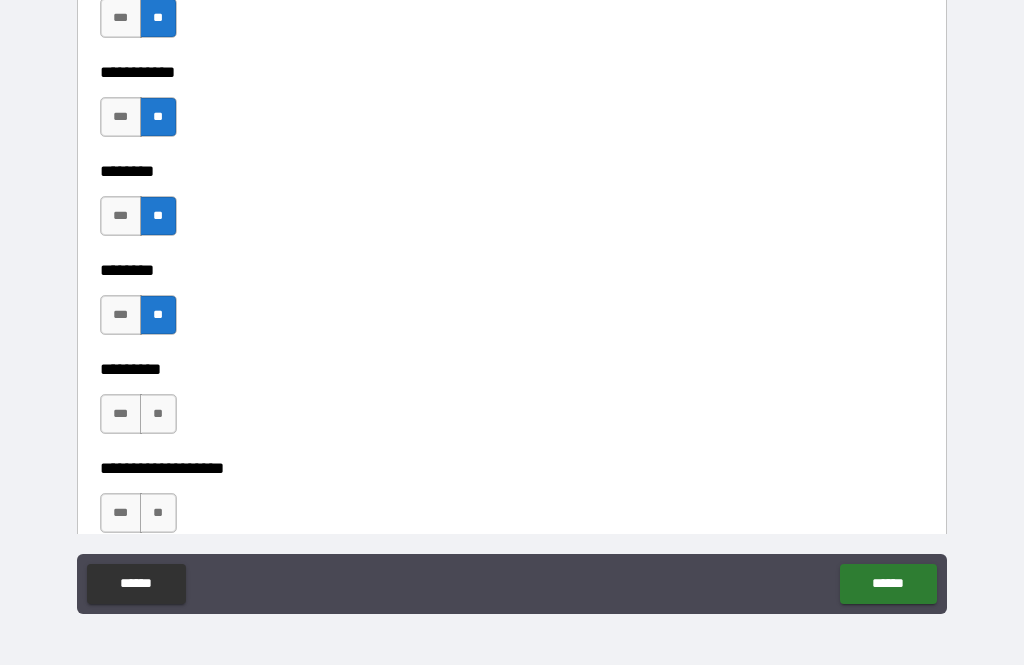 scroll, scrollTop: 2532, scrollLeft: 0, axis: vertical 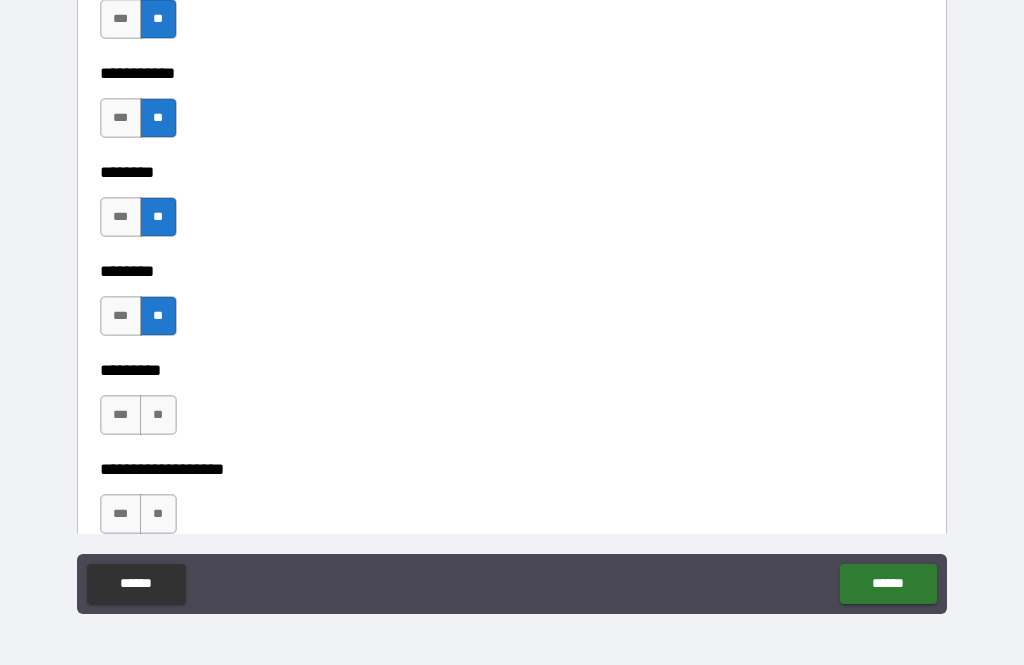click on "**" at bounding box center [158, 415] 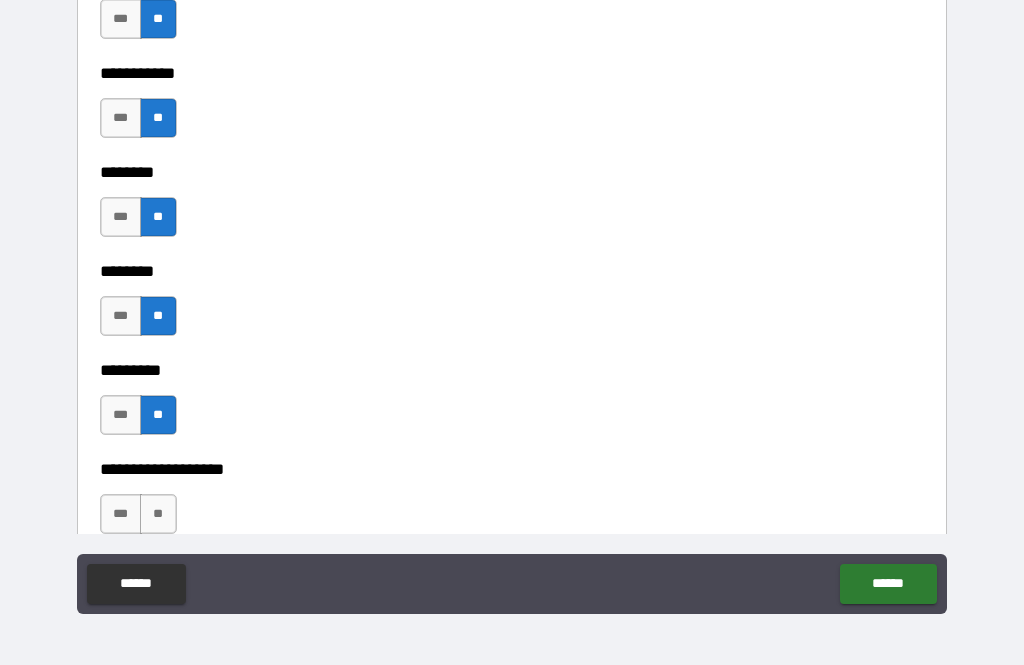 click on "**" at bounding box center (158, 514) 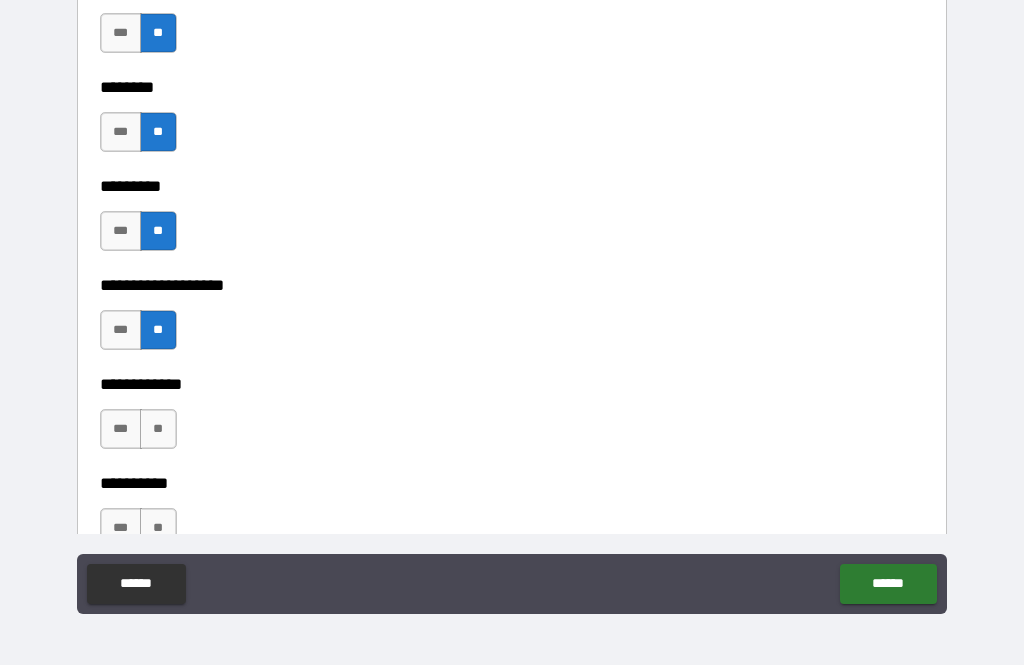 scroll, scrollTop: 2716, scrollLeft: 0, axis: vertical 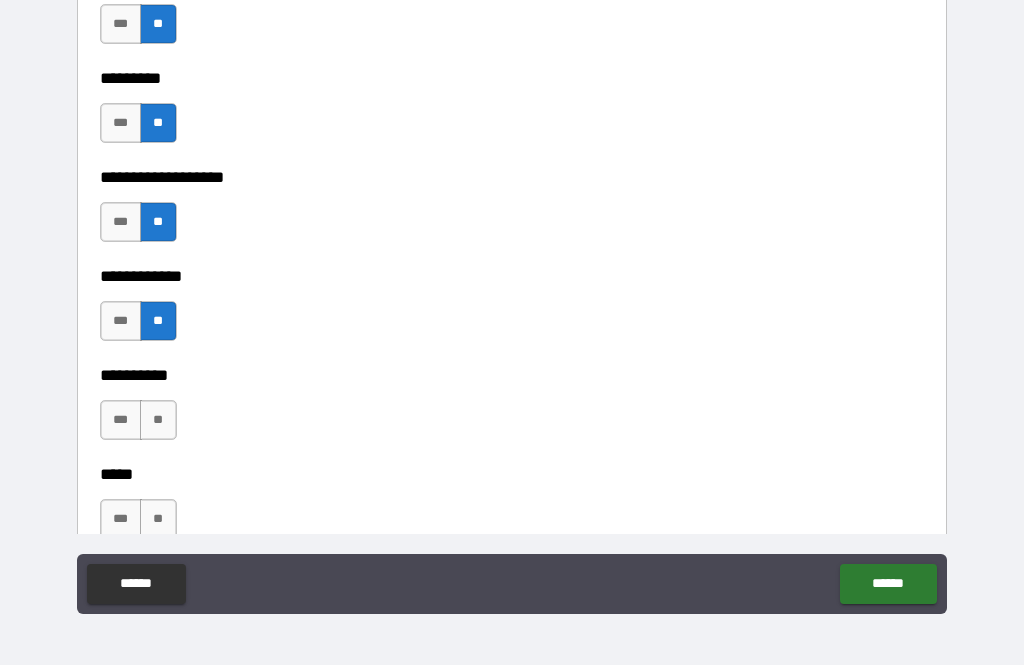 click on "**" at bounding box center [158, 420] 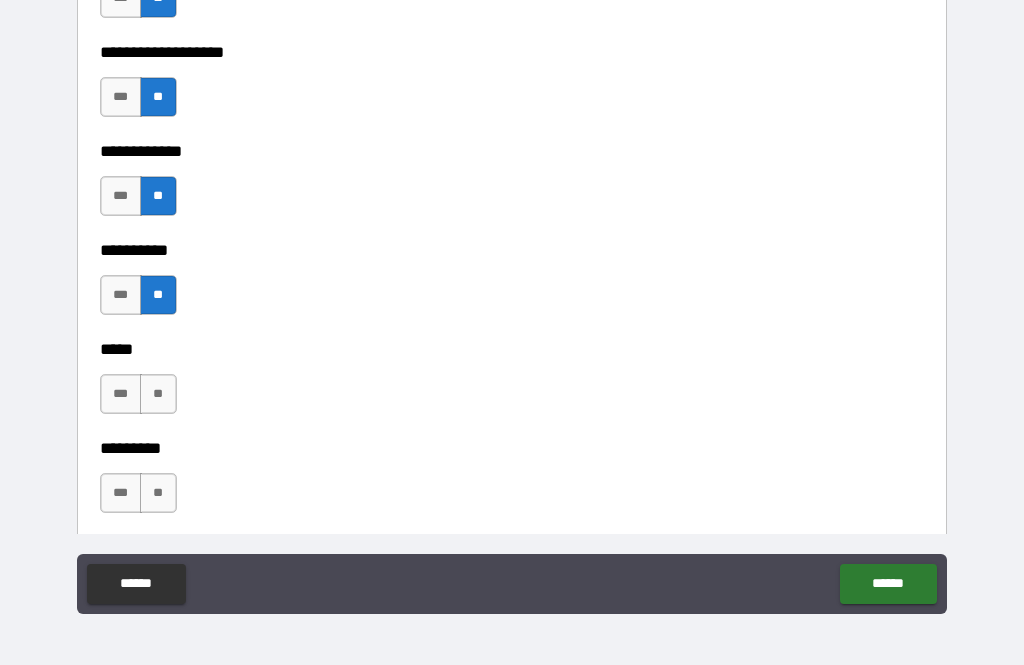 scroll, scrollTop: 2943, scrollLeft: 0, axis: vertical 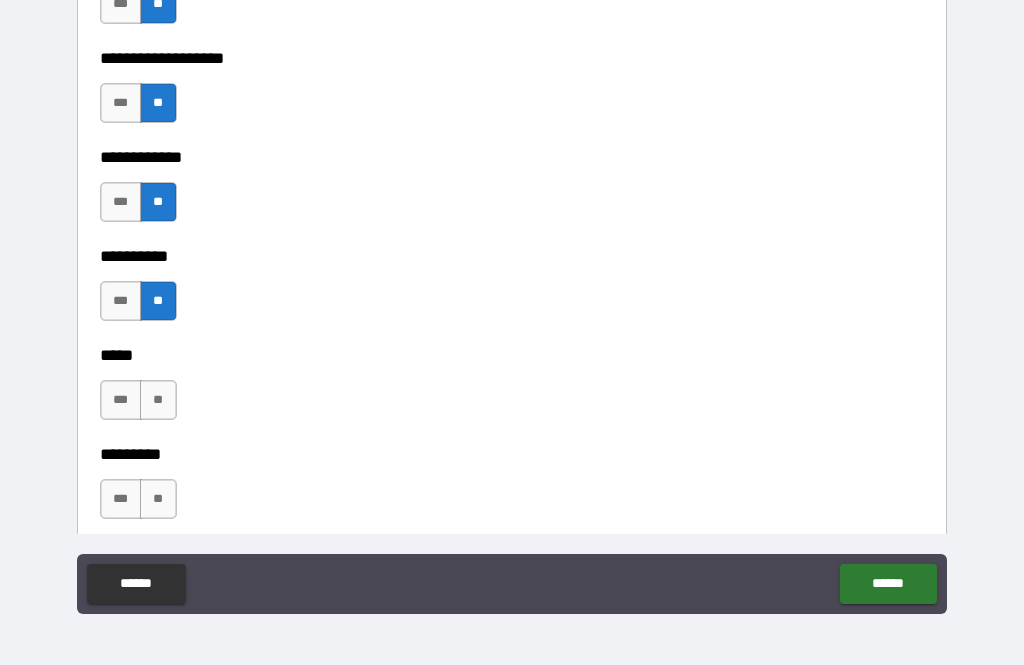 click on "**" at bounding box center [158, 400] 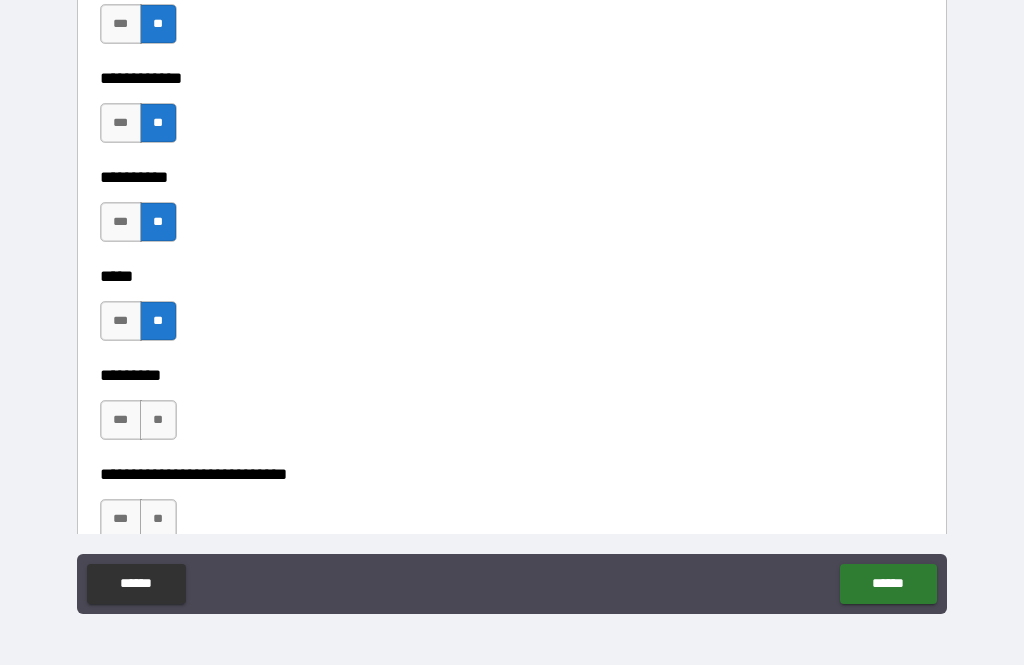 click on "**" at bounding box center [158, 420] 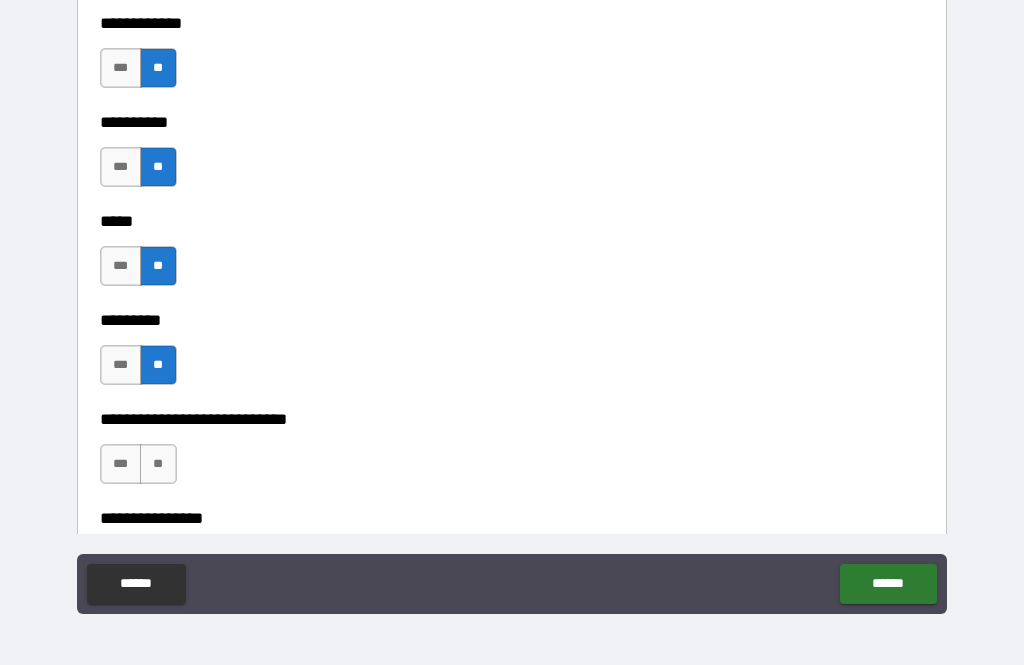 scroll, scrollTop: 3121, scrollLeft: 0, axis: vertical 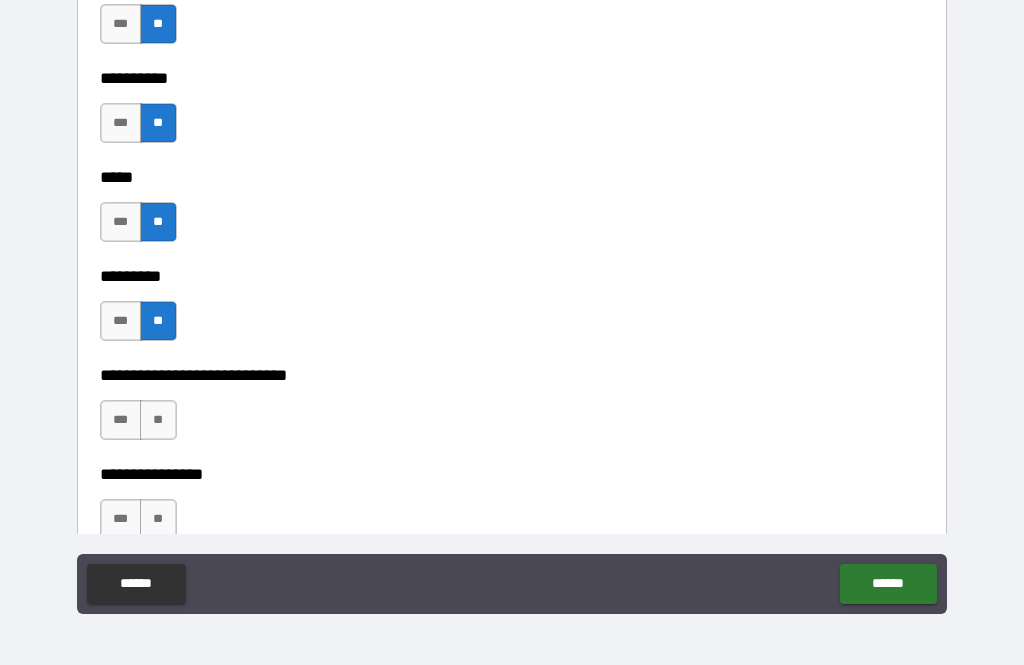 click on "**" at bounding box center [158, 420] 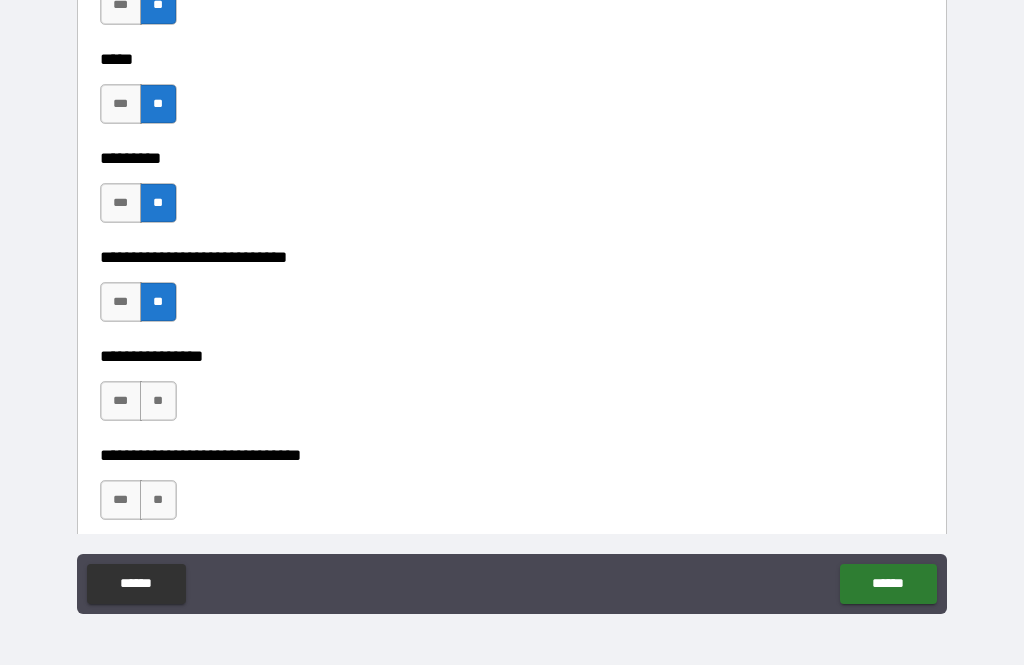 scroll, scrollTop: 3241, scrollLeft: 0, axis: vertical 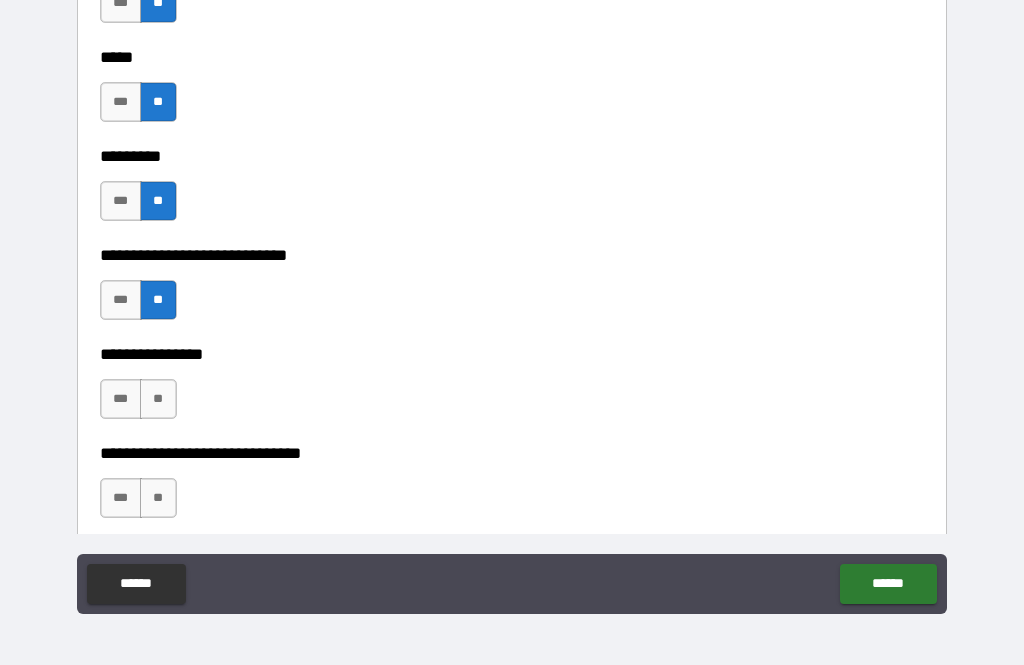 click on "**" at bounding box center (158, 399) 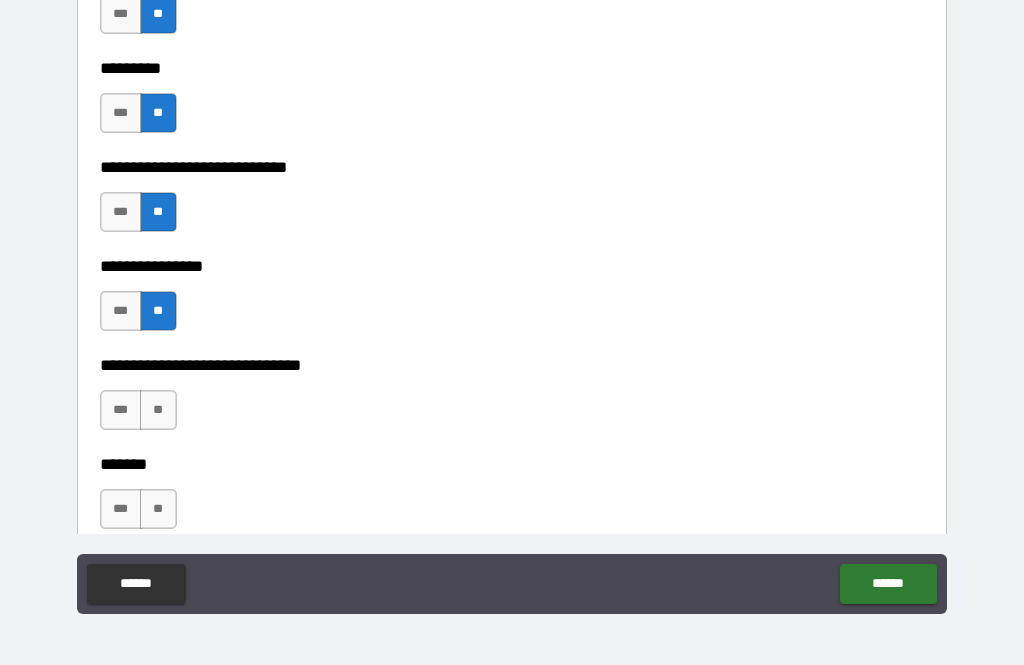 scroll, scrollTop: 3329, scrollLeft: 0, axis: vertical 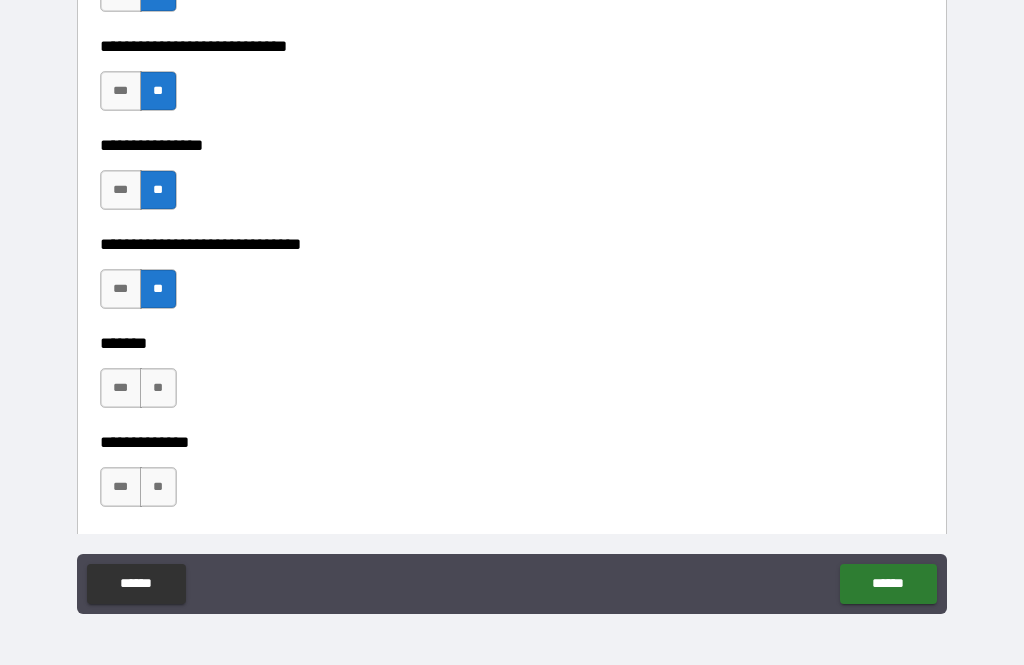 click on "**" at bounding box center (158, 388) 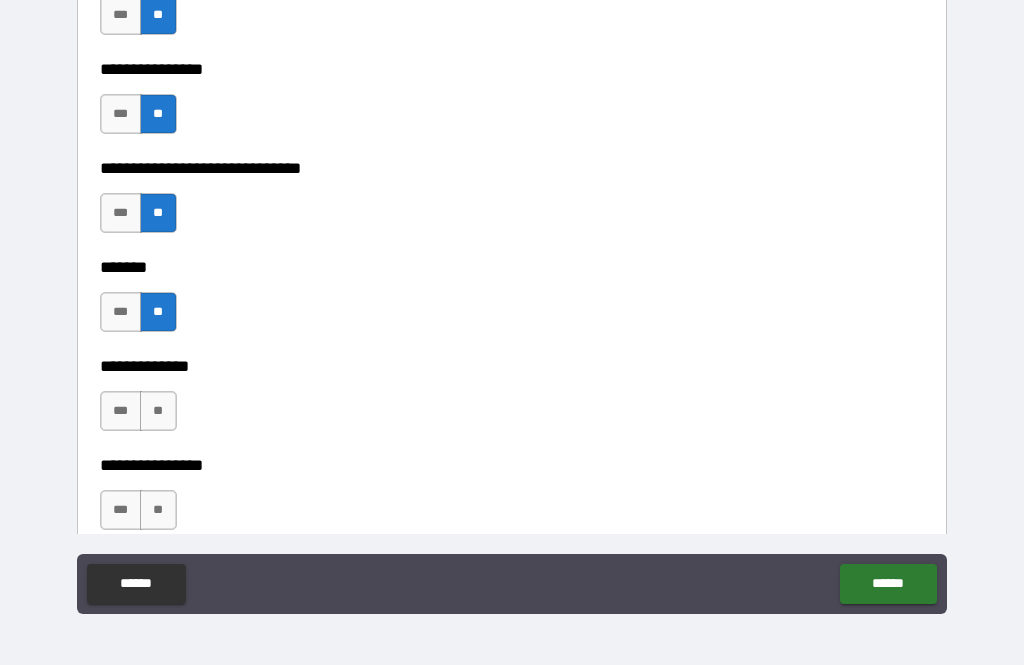 click on "**" at bounding box center [158, 411] 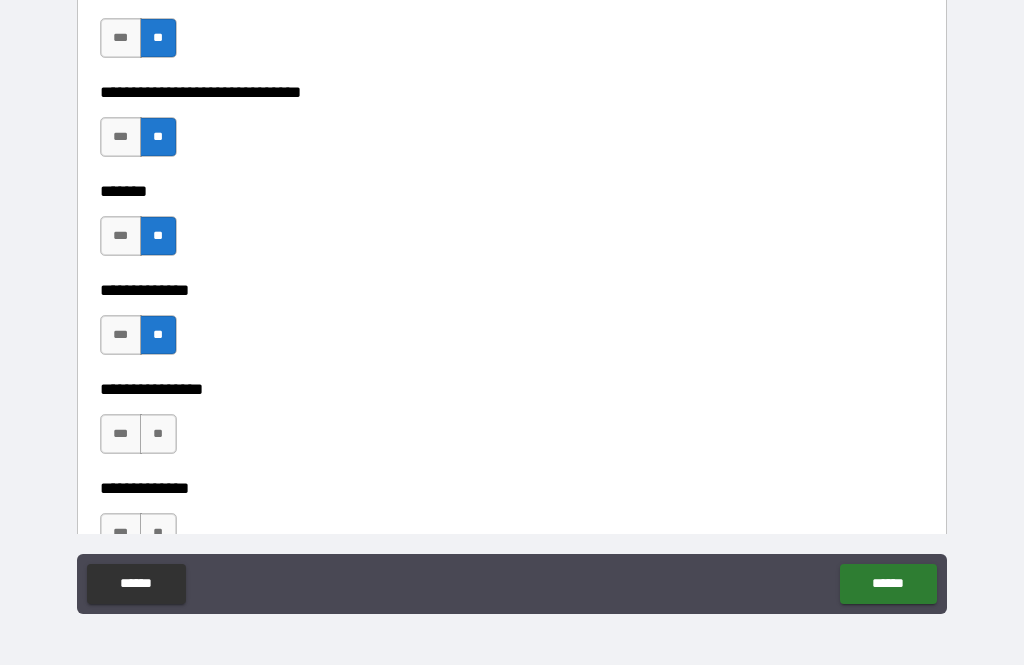 click on "**" at bounding box center (158, 434) 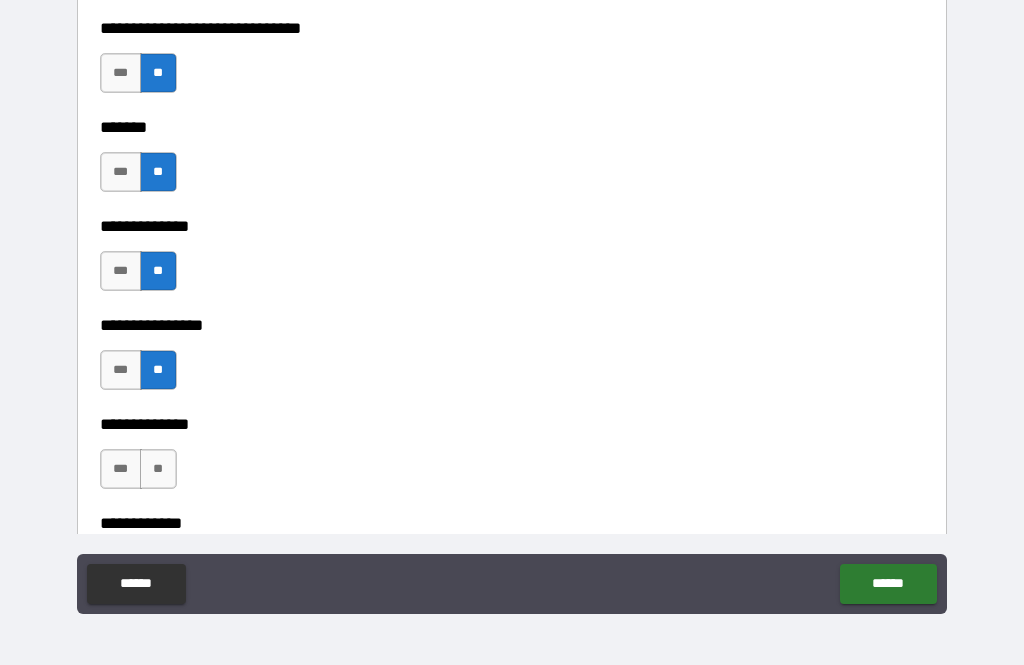 scroll, scrollTop: 3749, scrollLeft: 0, axis: vertical 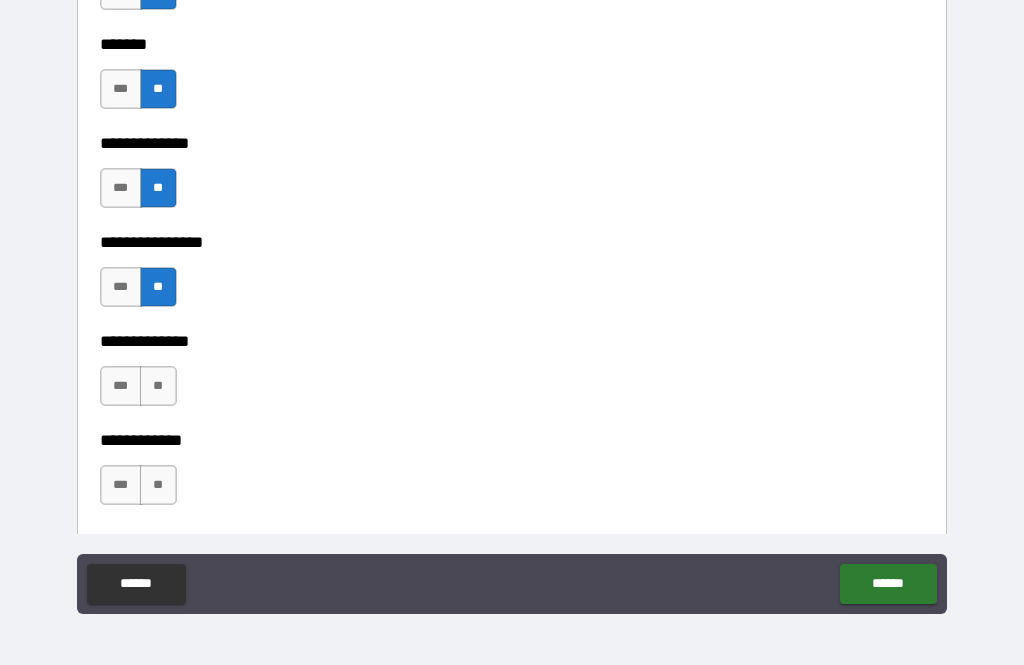 click on "**" at bounding box center (158, 386) 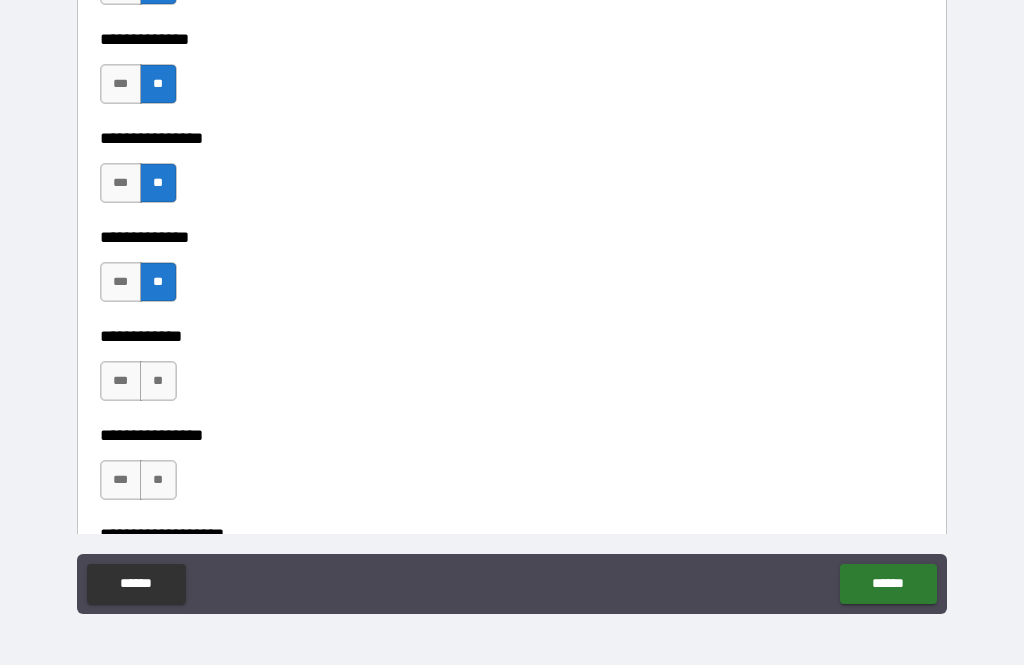 click on "**" at bounding box center [158, 381] 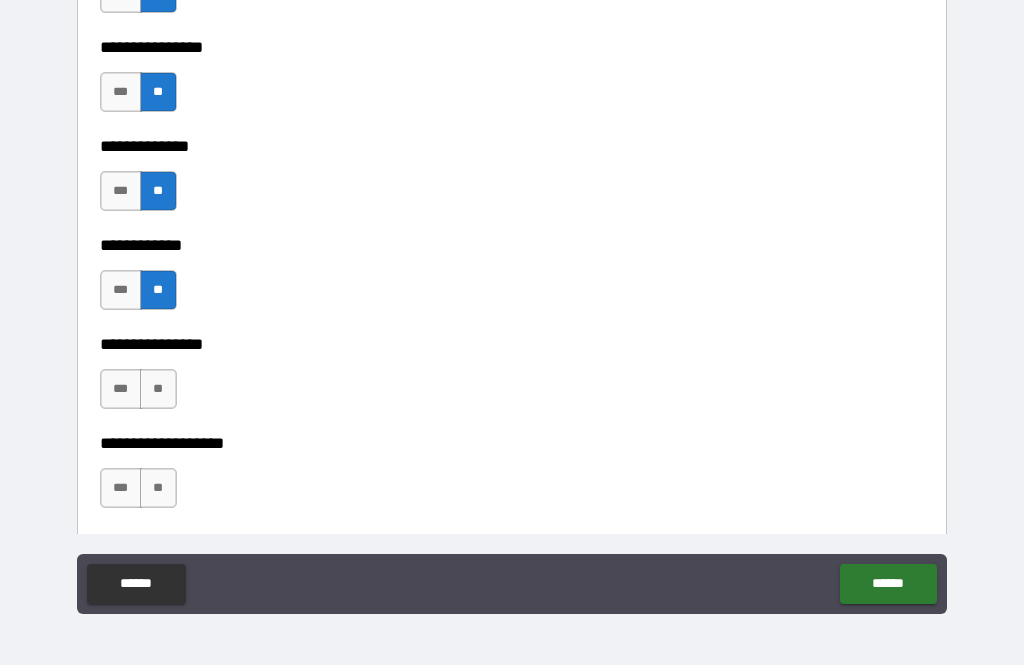 click on "**" at bounding box center [158, 389] 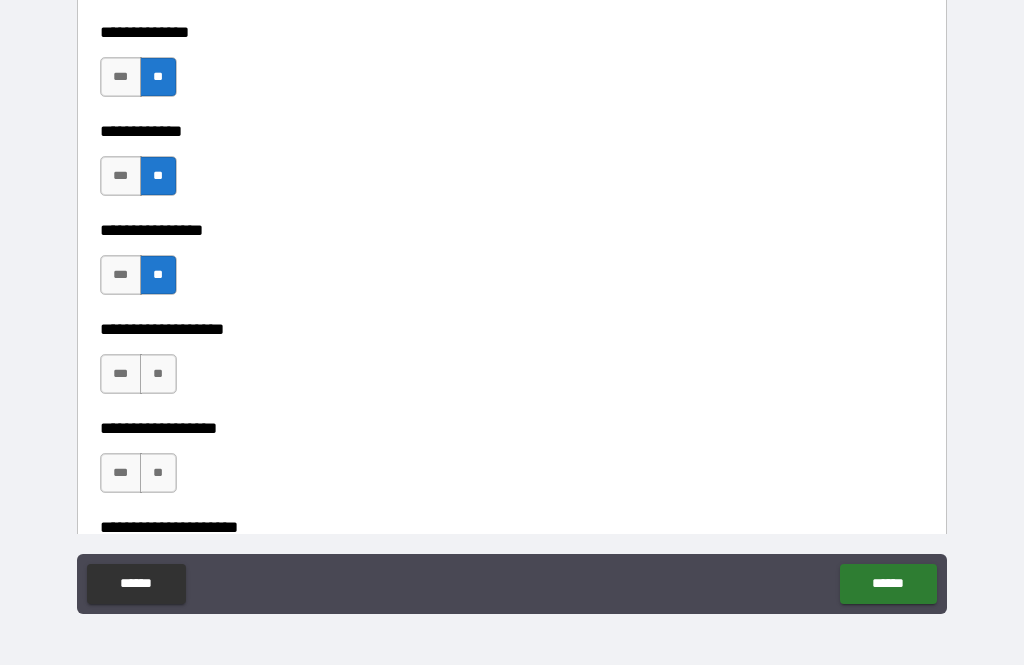 click on "**" at bounding box center (158, 374) 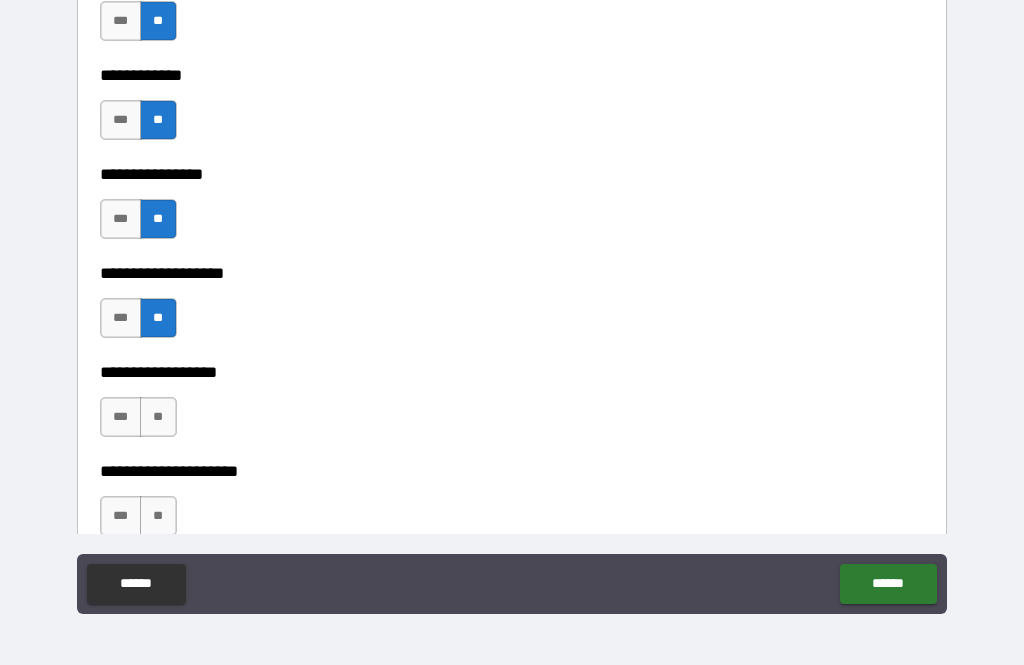 scroll, scrollTop: 4116, scrollLeft: 0, axis: vertical 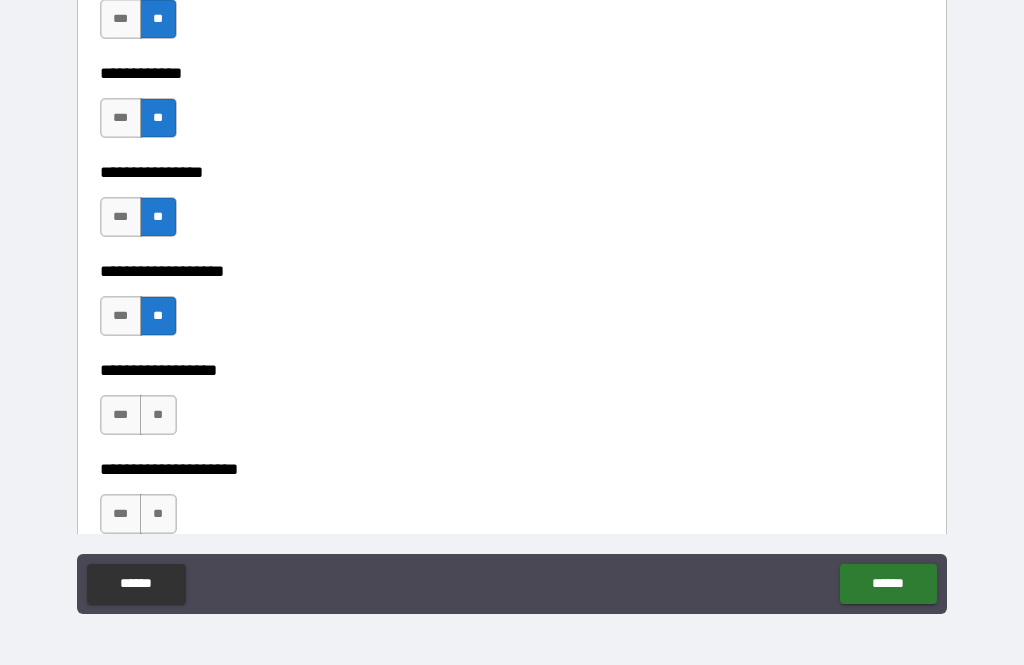 click on "**" at bounding box center (158, 415) 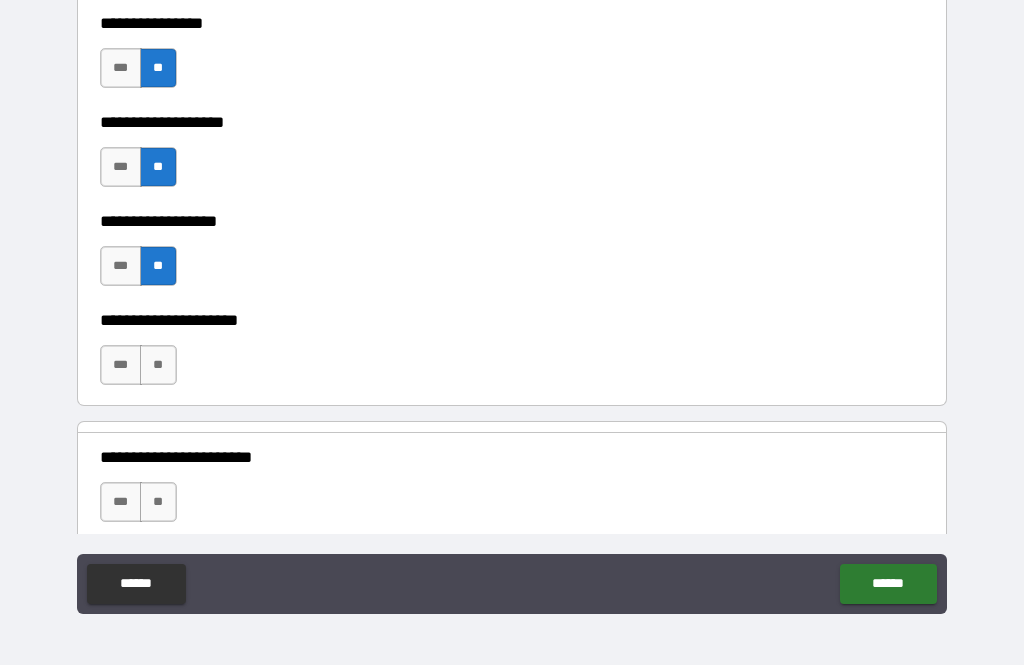 scroll, scrollTop: 4274, scrollLeft: 0, axis: vertical 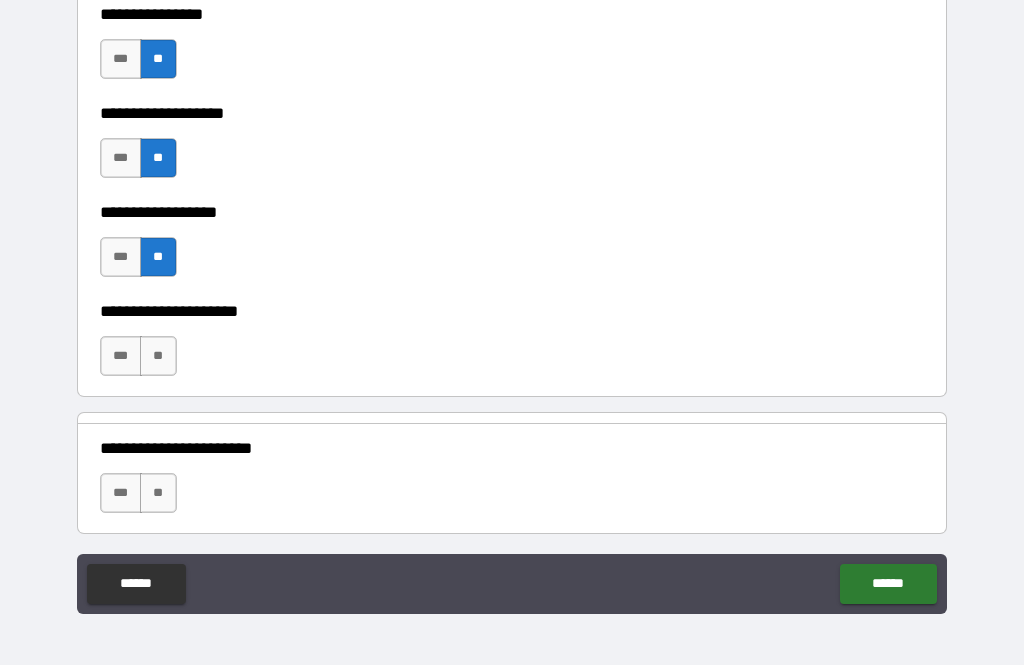 click on "**" at bounding box center (158, 356) 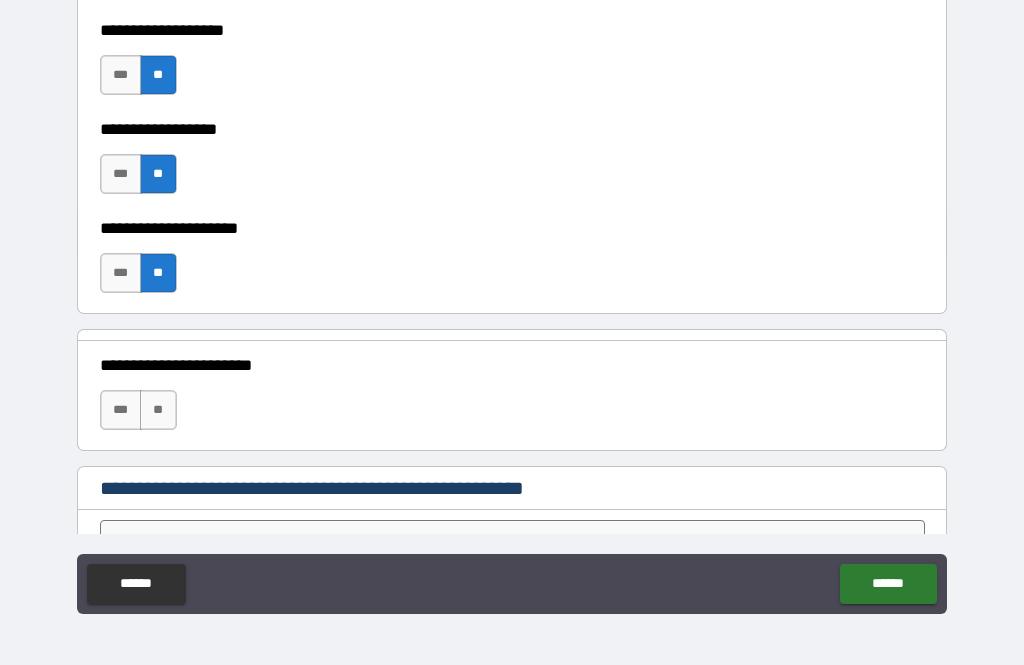 scroll, scrollTop: 4364, scrollLeft: 0, axis: vertical 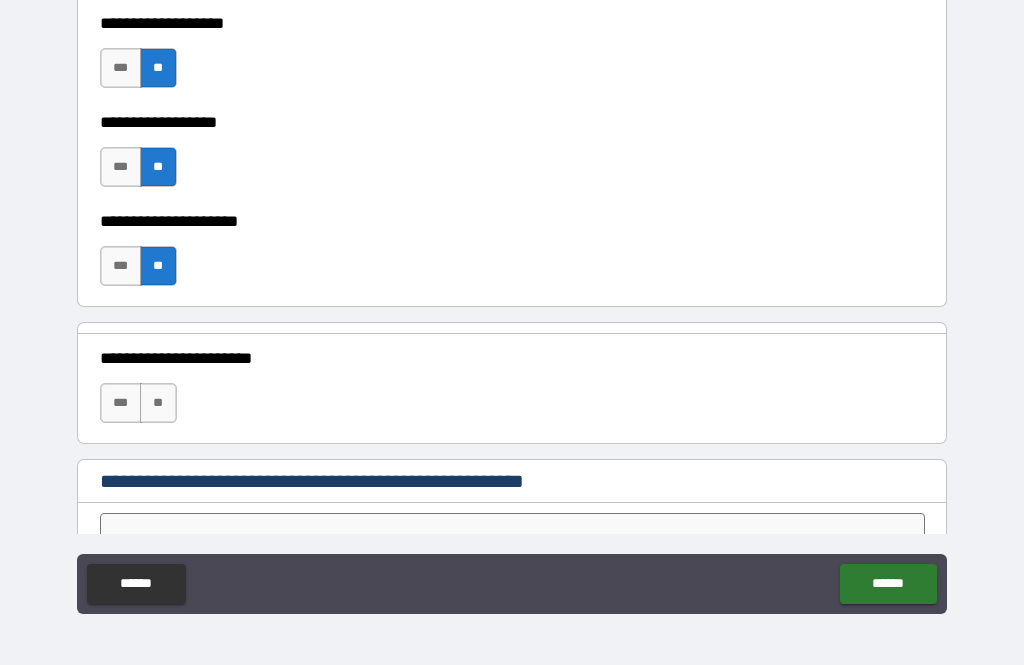 click on "**" at bounding box center (158, 403) 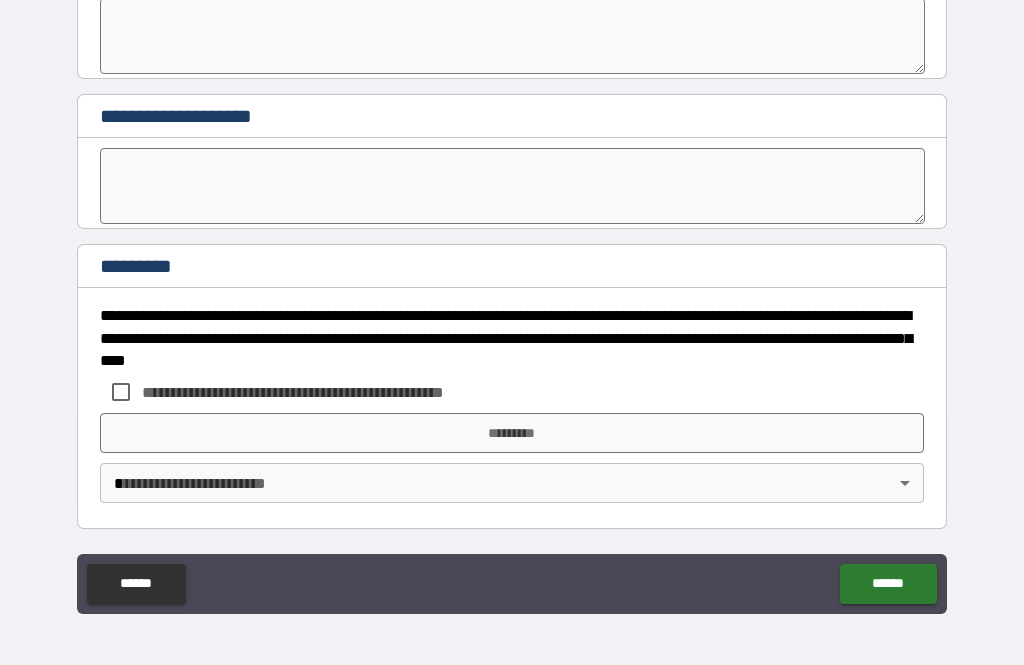 scroll, scrollTop: 4879, scrollLeft: 0, axis: vertical 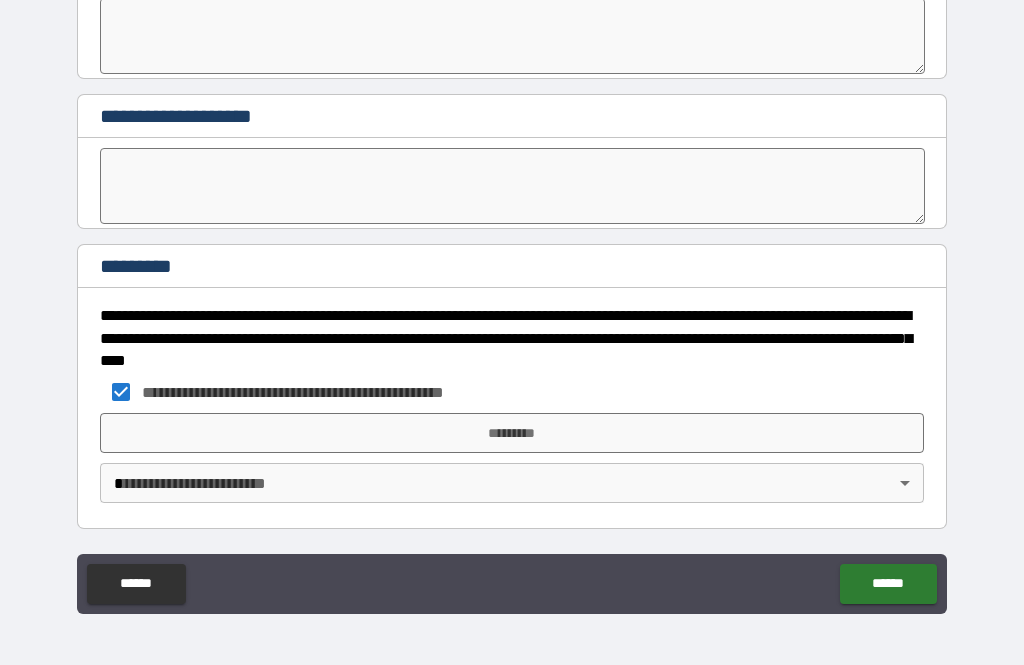 click on "**********" at bounding box center [512, 300] 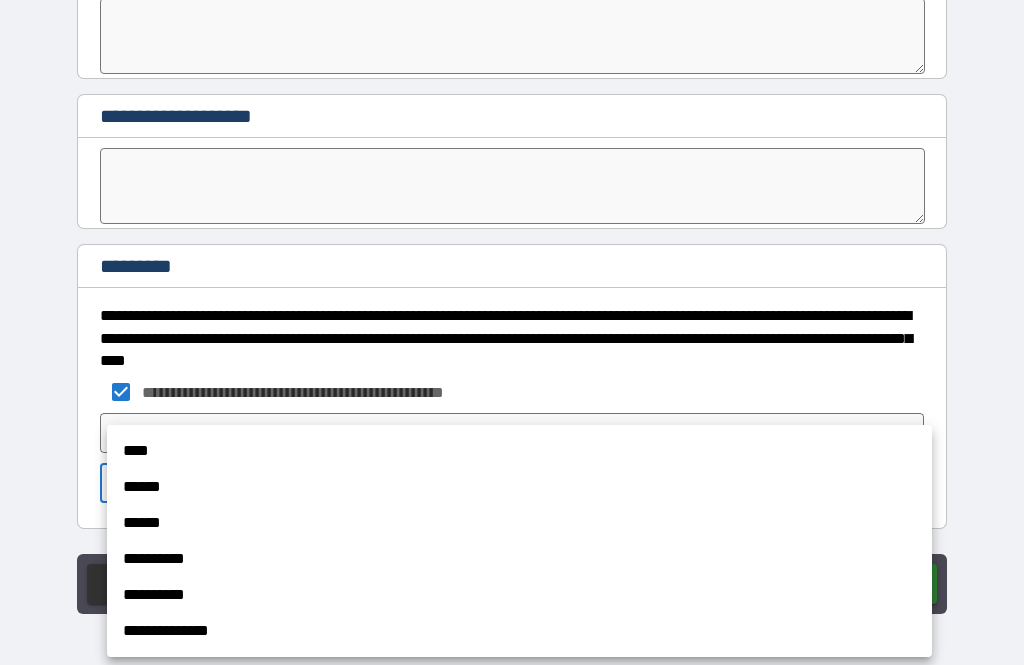 click on "******" at bounding box center [519, 523] 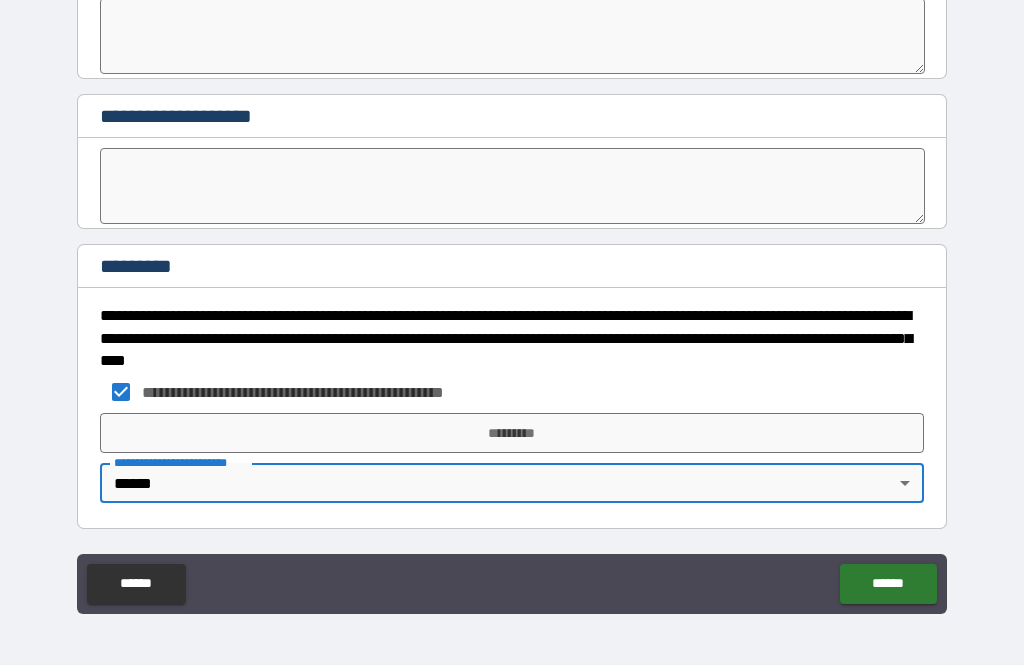 click on "*********" at bounding box center (512, 433) 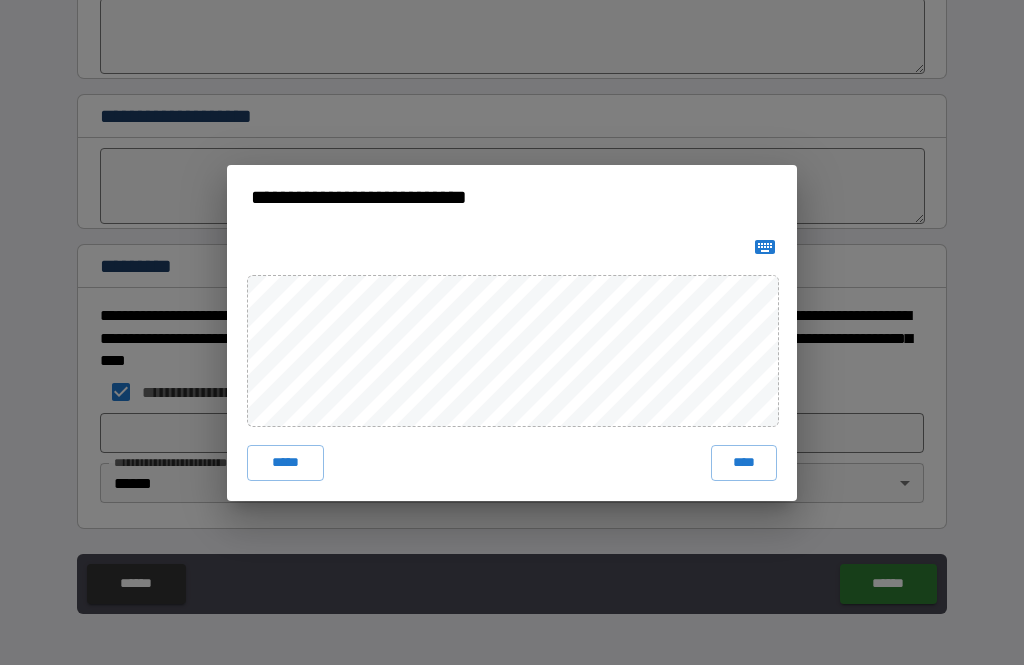click on "****" at bounding box center (744, 463) 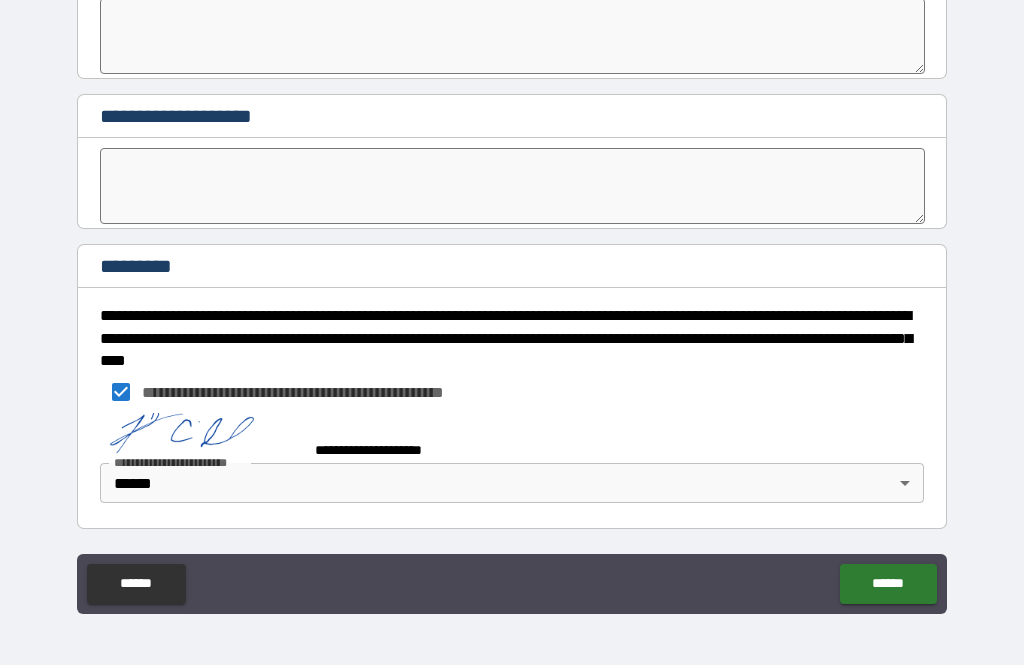 scroll, scrollTop: 4869, scrollLeft: 0, axis: vertical 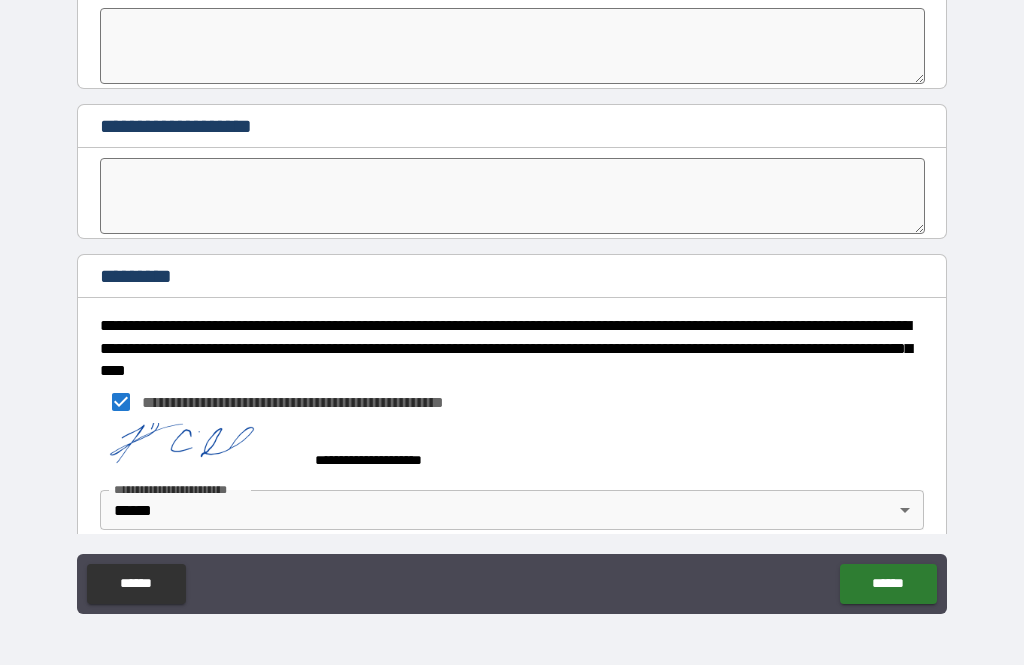 click on "******" at bounding box center (888, 584) 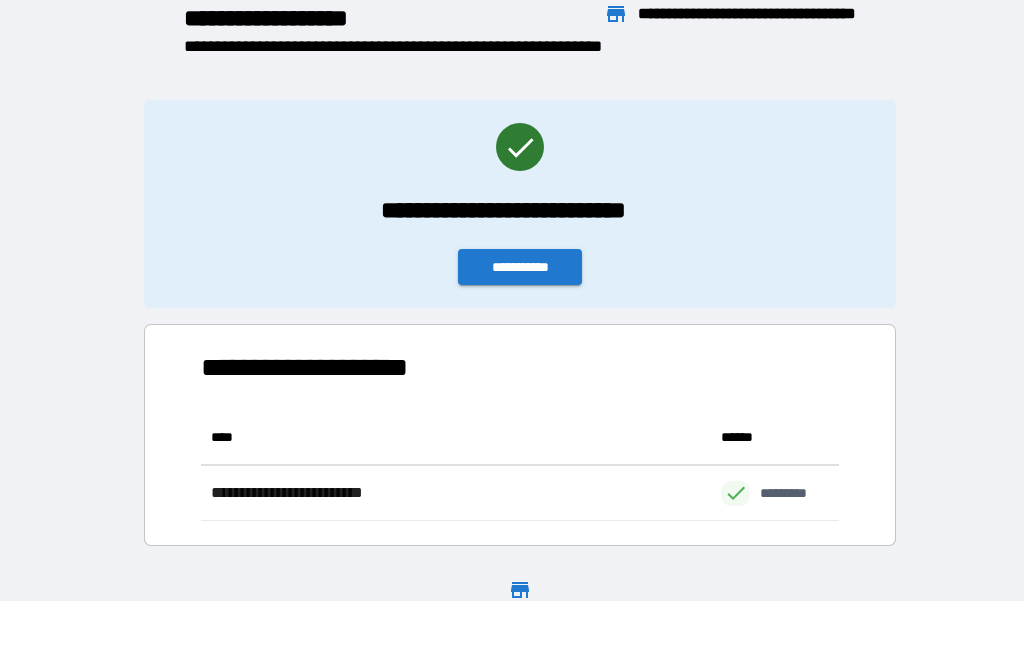 scroll, scrollTop: 111, scrollLeft: 638, axis: both 